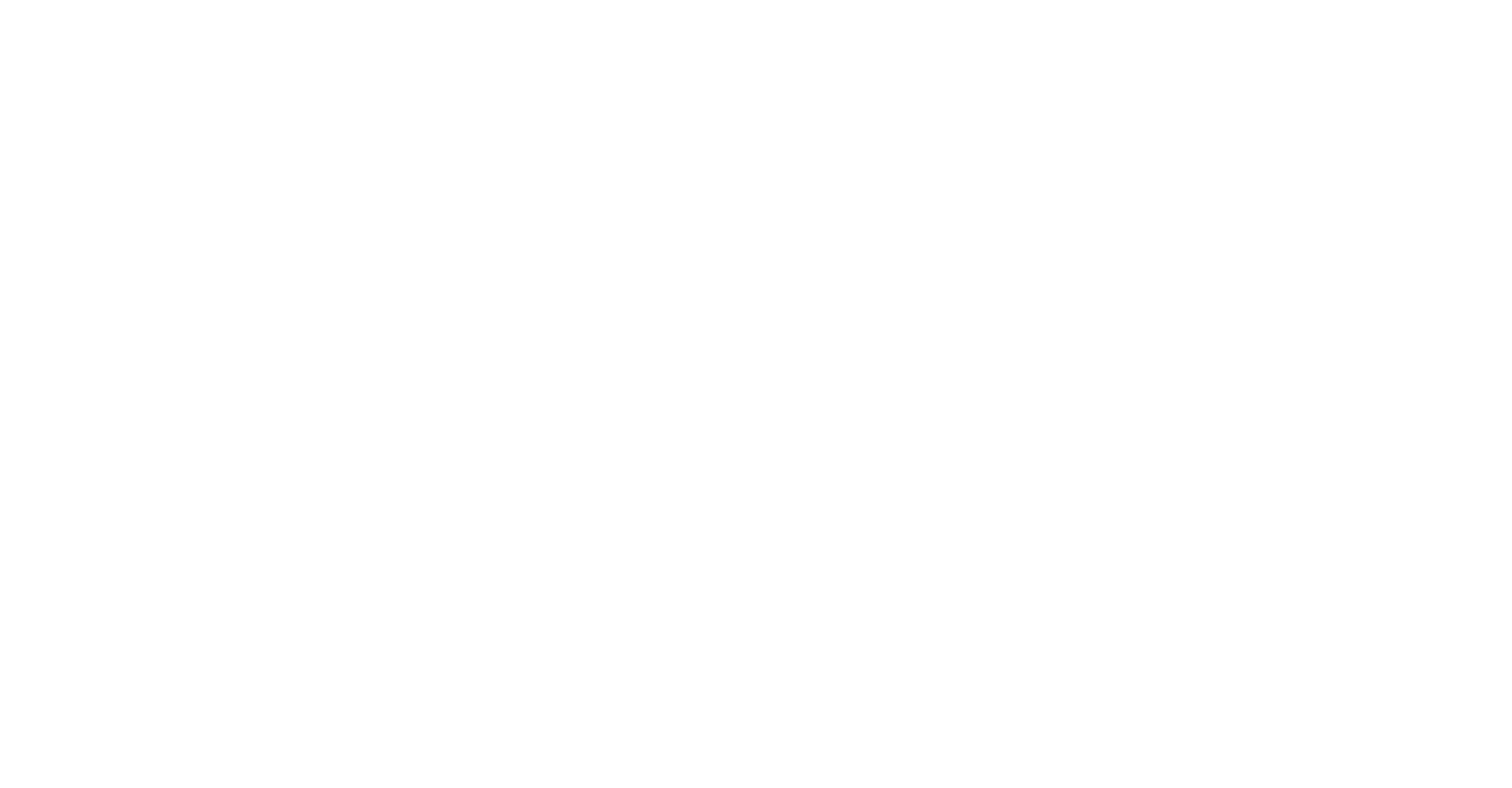 scroll, scrollTop: 0, scrollLeft: 0, axis: both 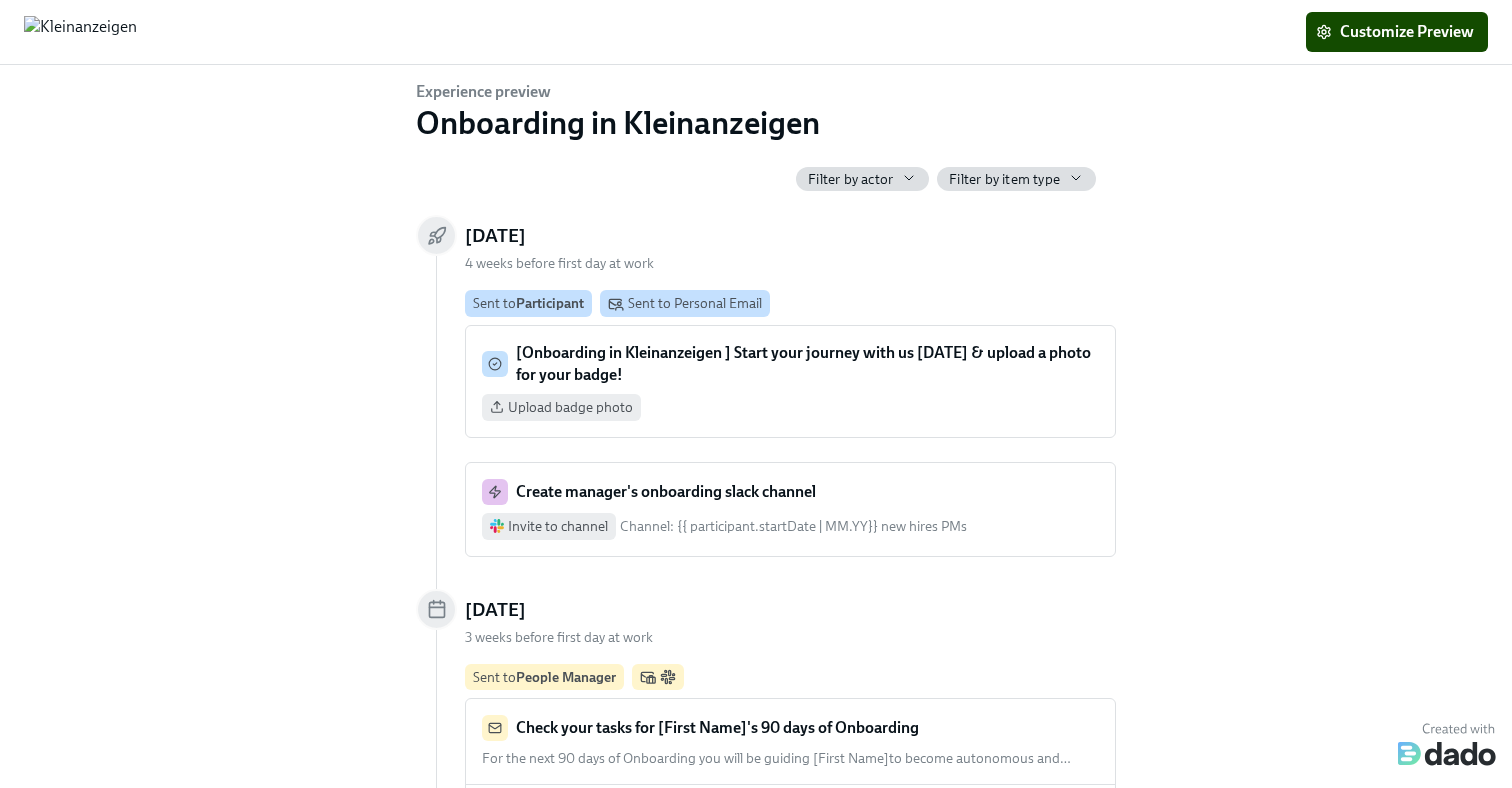 click 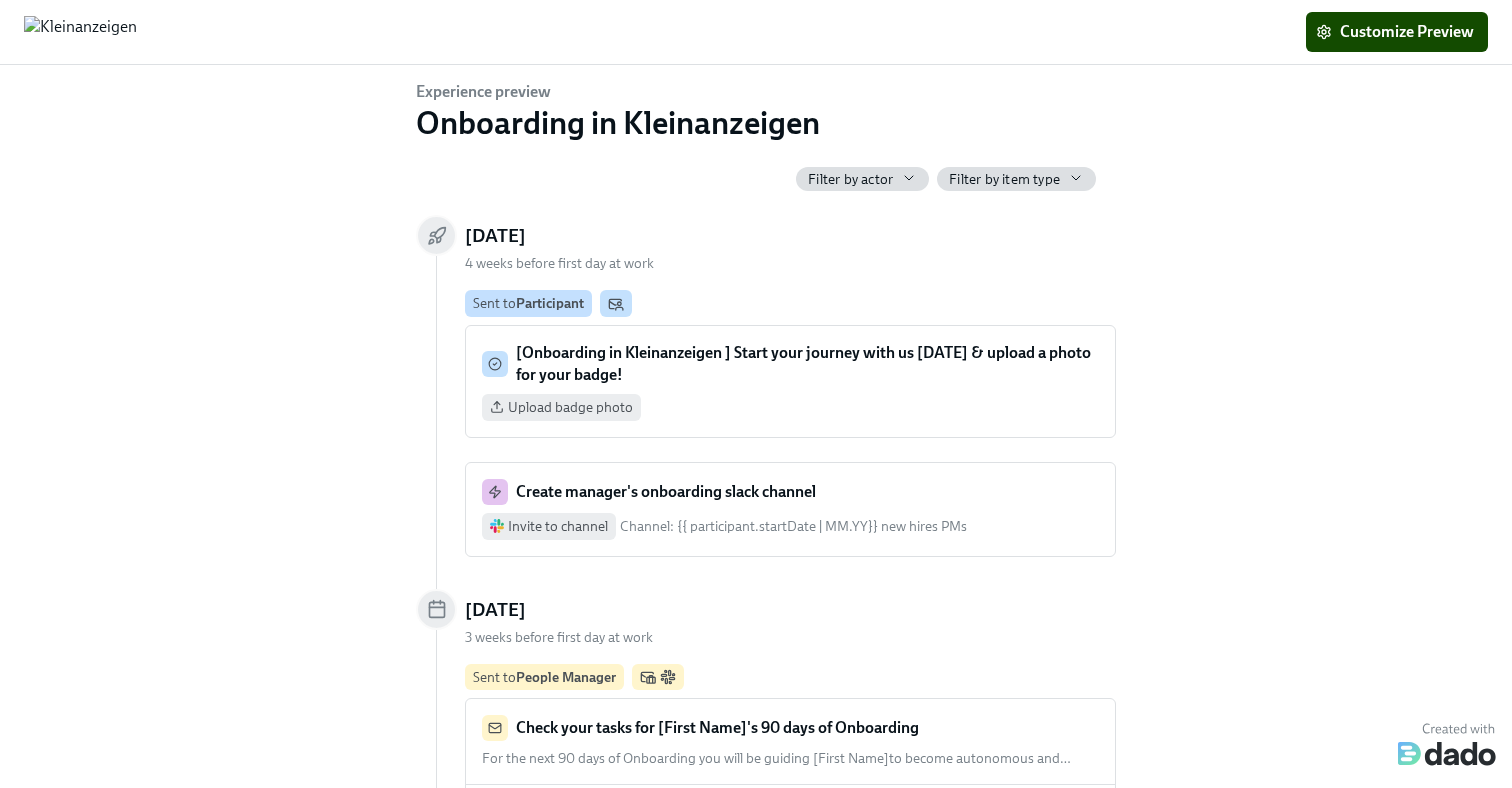 click on "[Onboarding in Kleinanzeigen ] Start your journey with us [DATE] & upload a photo for your badge!" at bounding box center (807, 364) 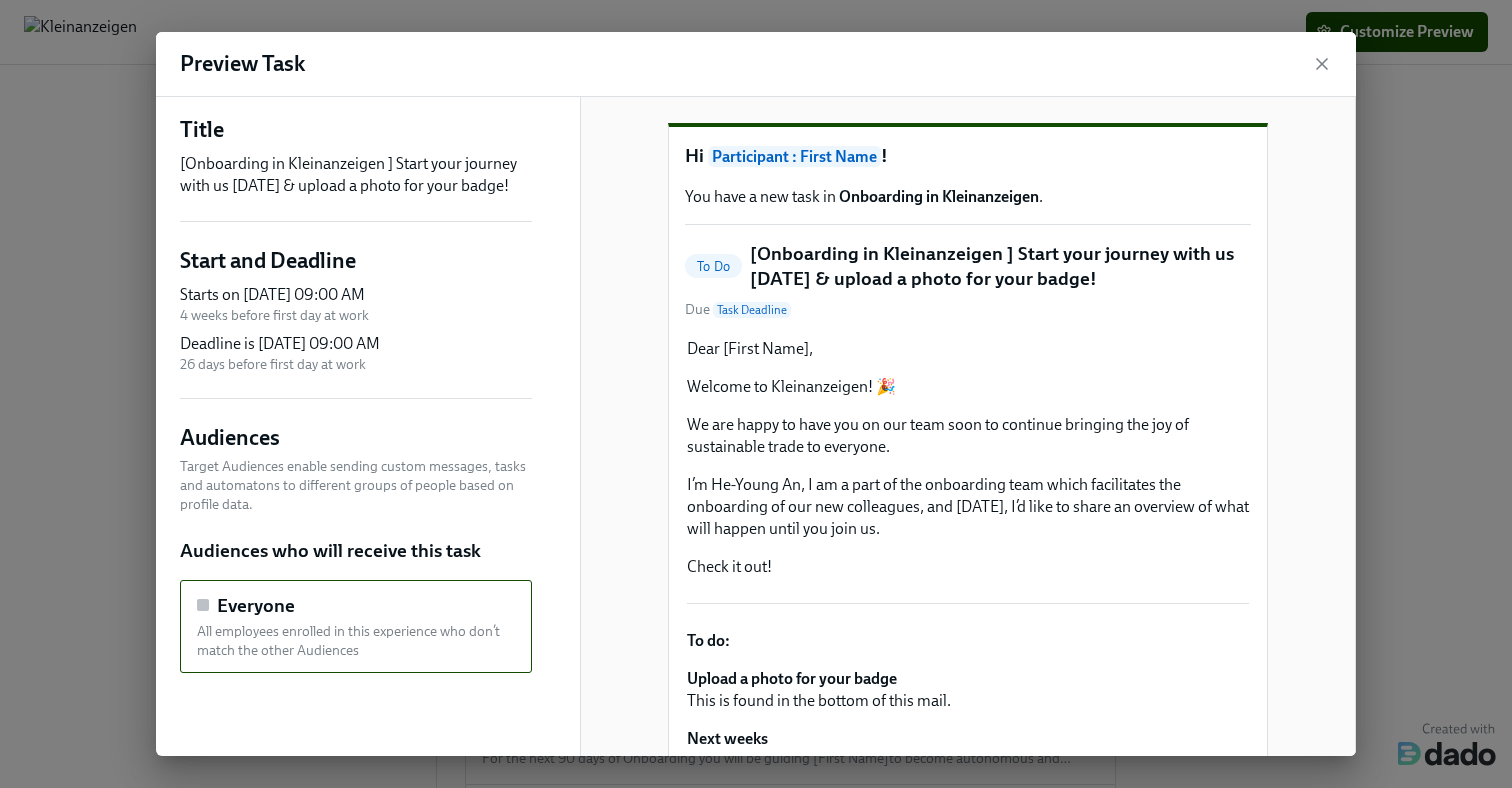 scroll, scrollTop: 0, scrollLeft: 0, axis: both 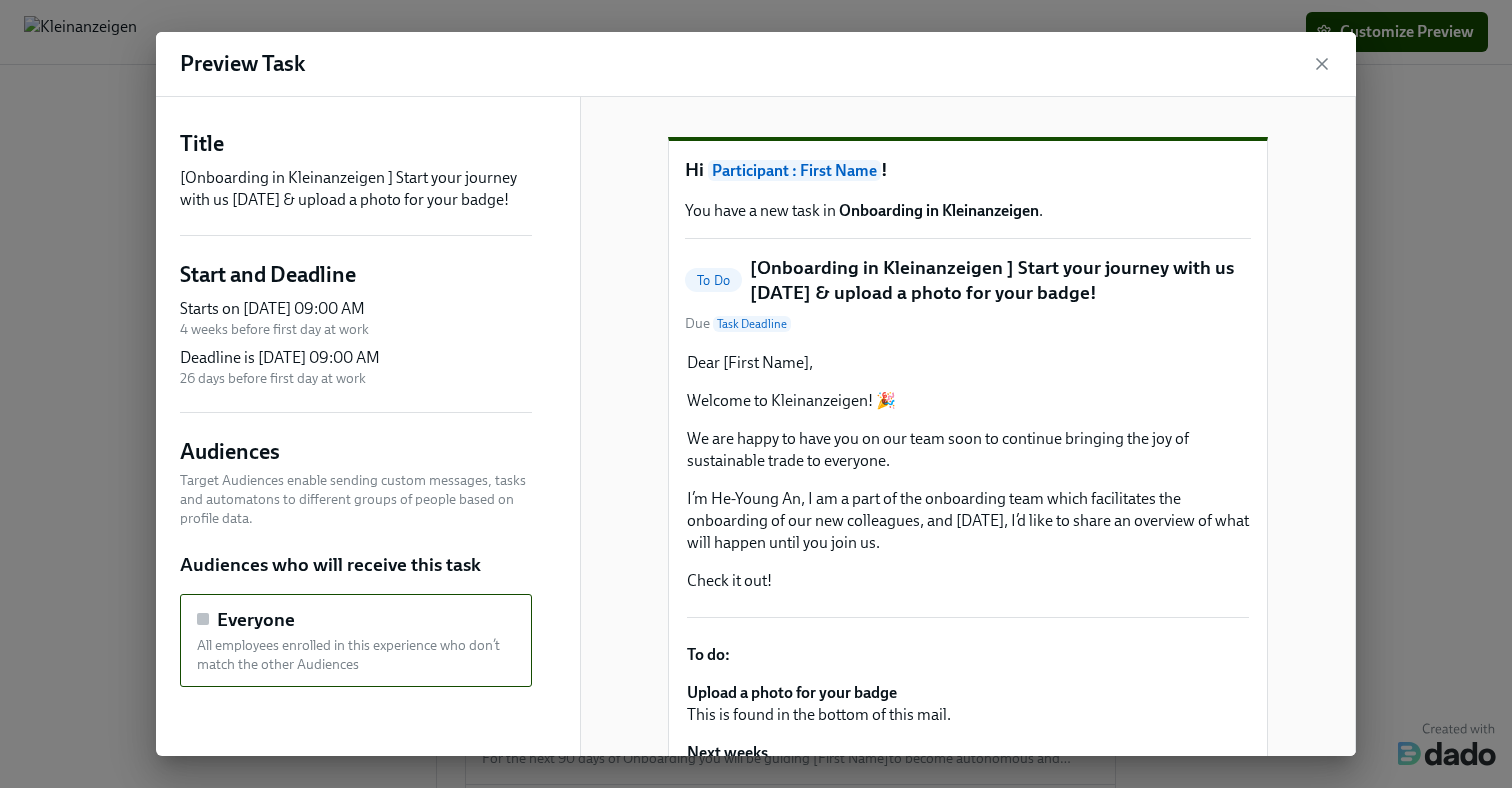 click on "Dear [First Name],
Welcome to Kleinanzeigen! 🎉
We are happy to have you on our team soon to continue bringing the joy of sustainable trade to everyone.
I’m He-Young An, I am a part of the onboarding team which facilitates the onboarding of our new colleagues, and [DATE], I’d like to share an overview of what will happen until you join us.
Check it out!" at bounding box center (968, 472) 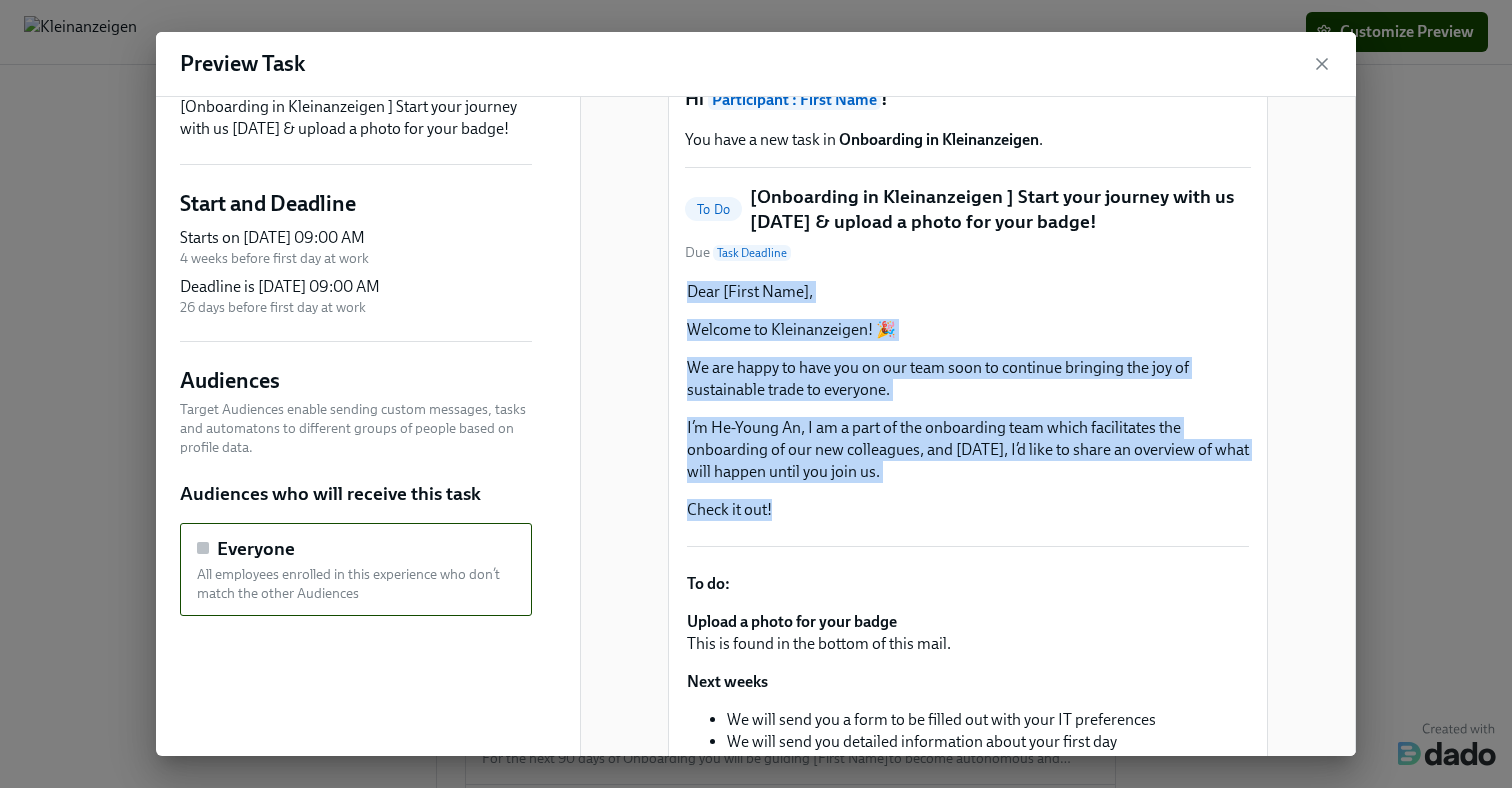 scroll, scrollTop: 0, scrollLeft: 0, axis: both 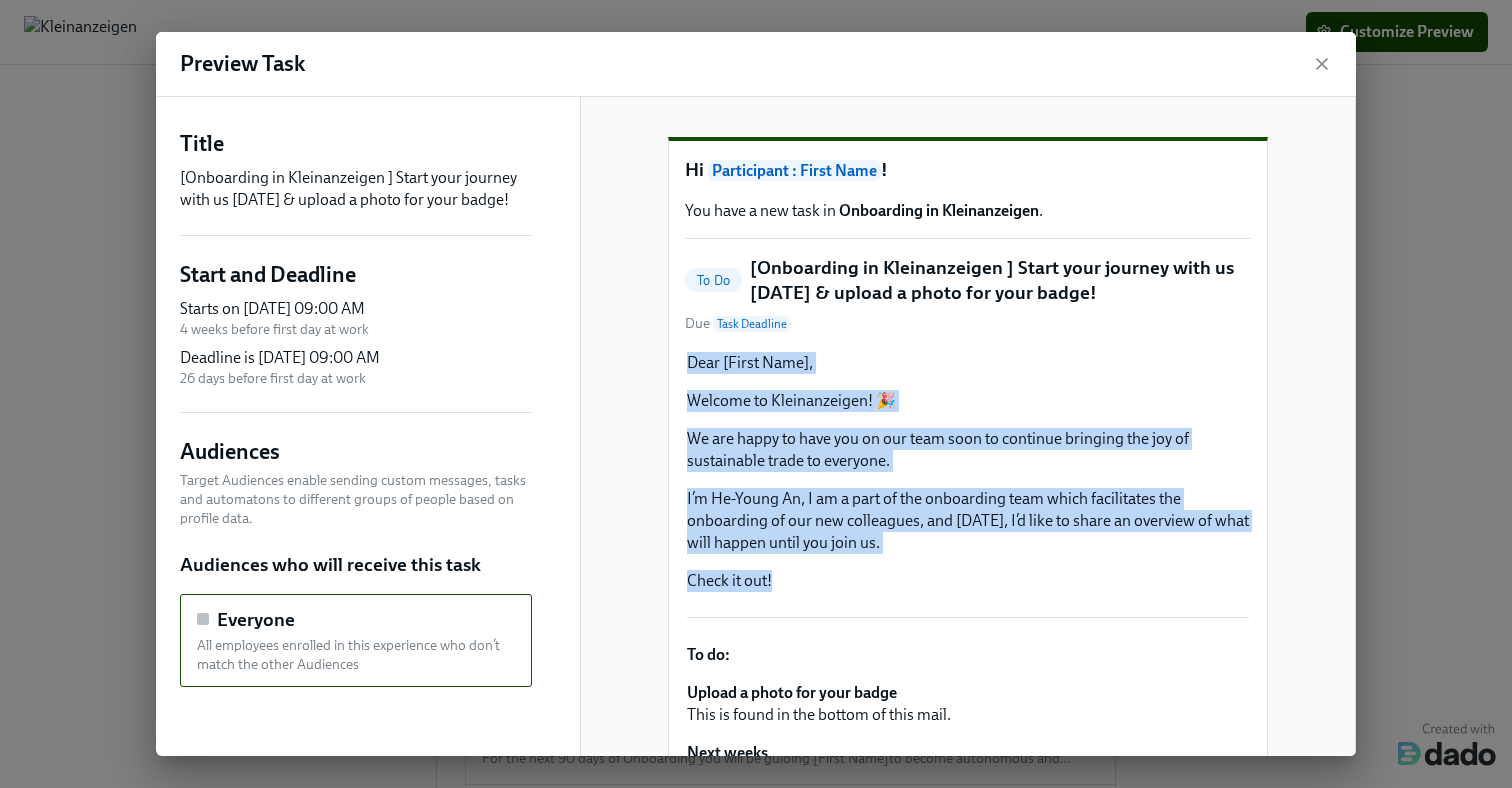 drag, startPoint x: 691, startPoint y: 395, endPoint x: 894, endPoint y: 634, distance: 313.57614 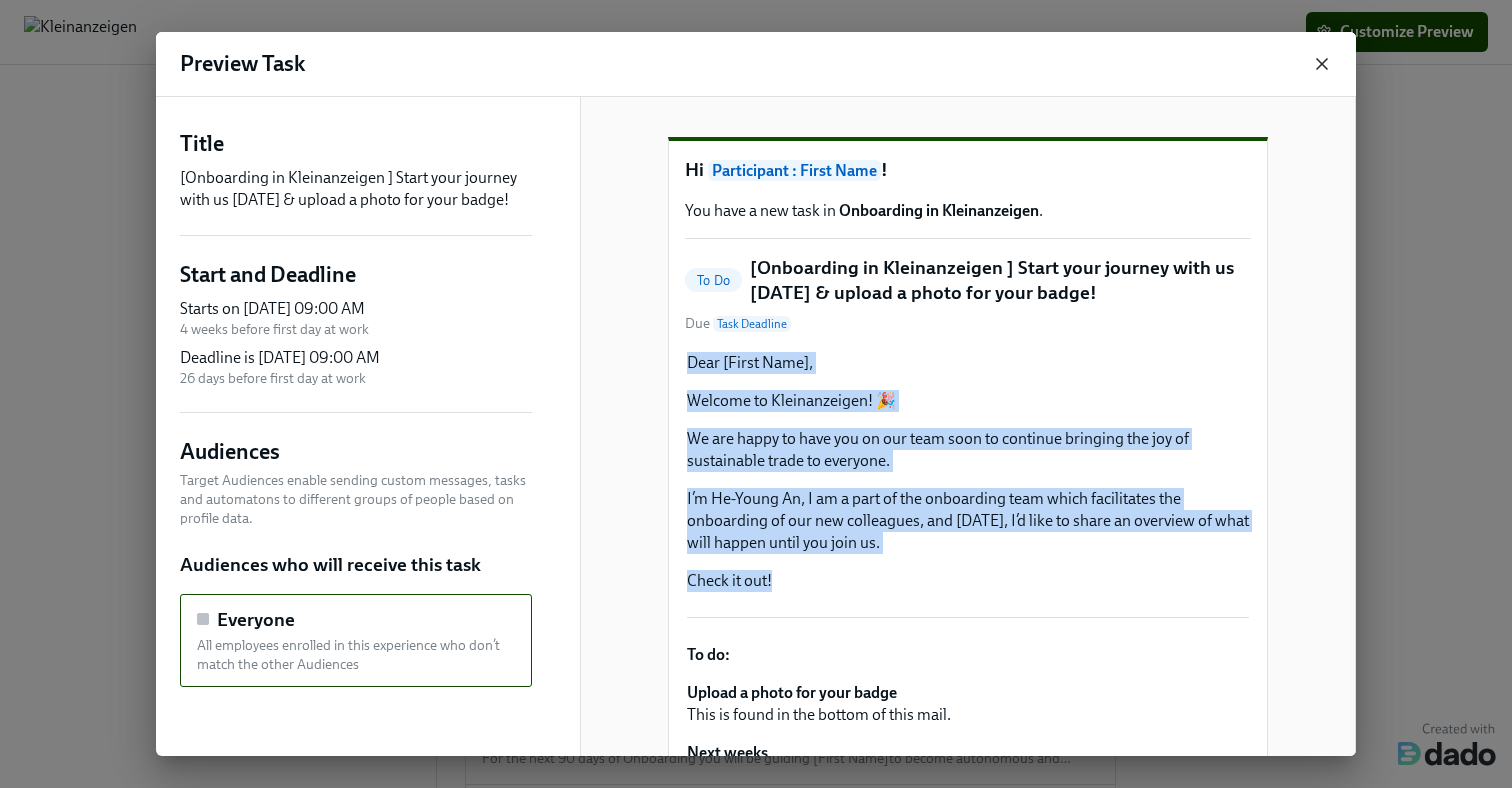 click 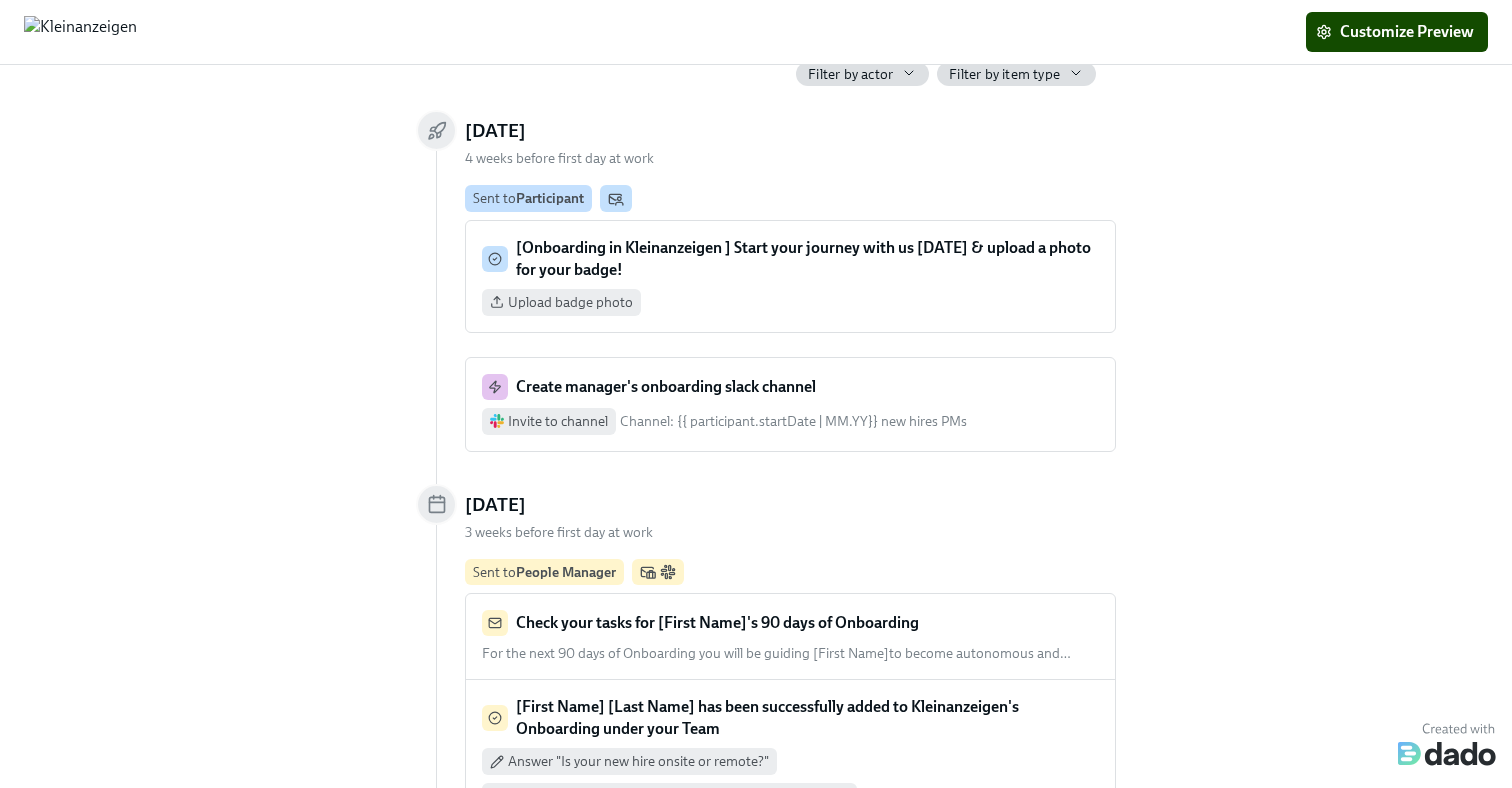 scroll, scrollTop: 123, scrollLeft: 0, axis: vertical 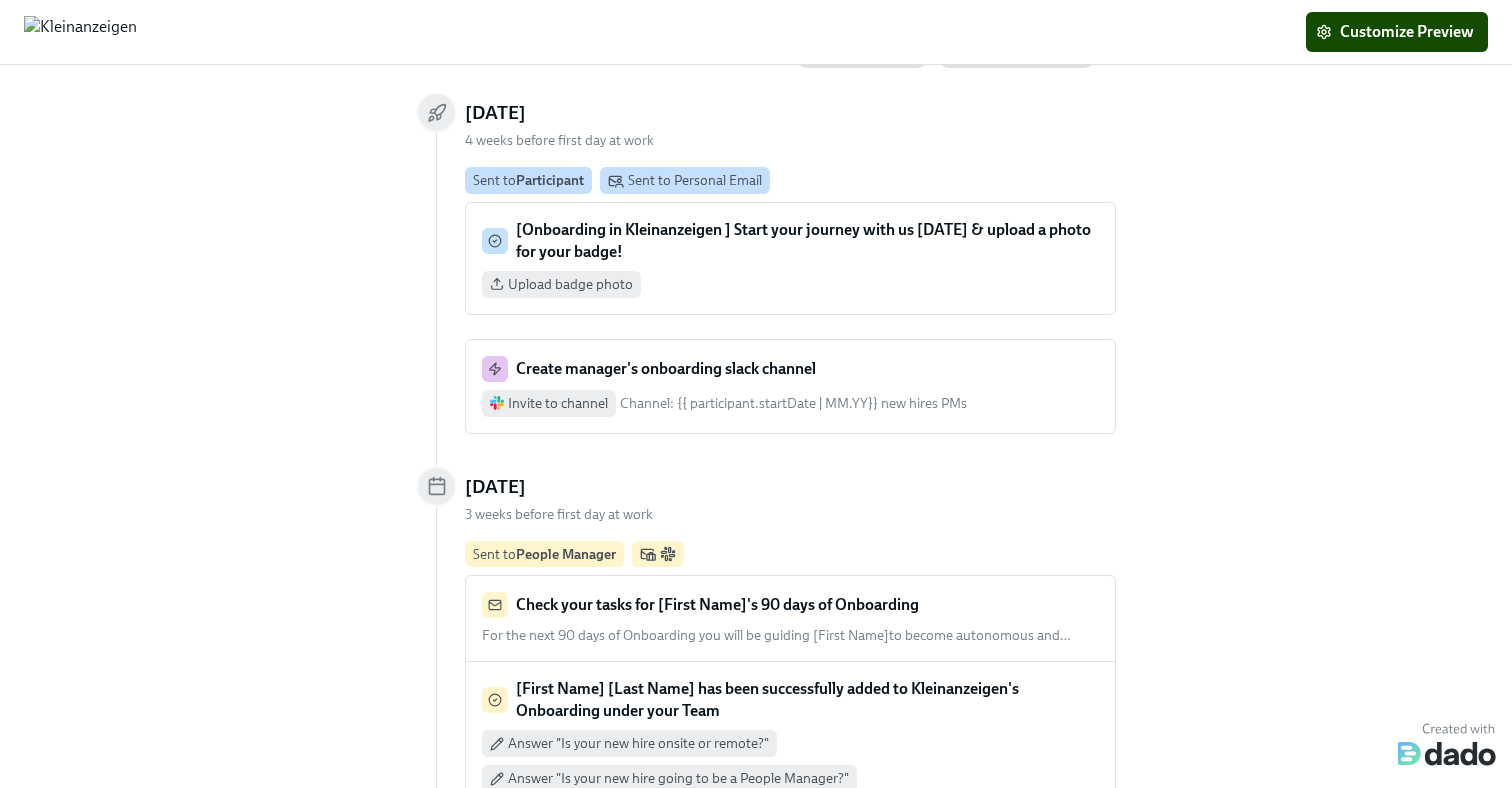 click 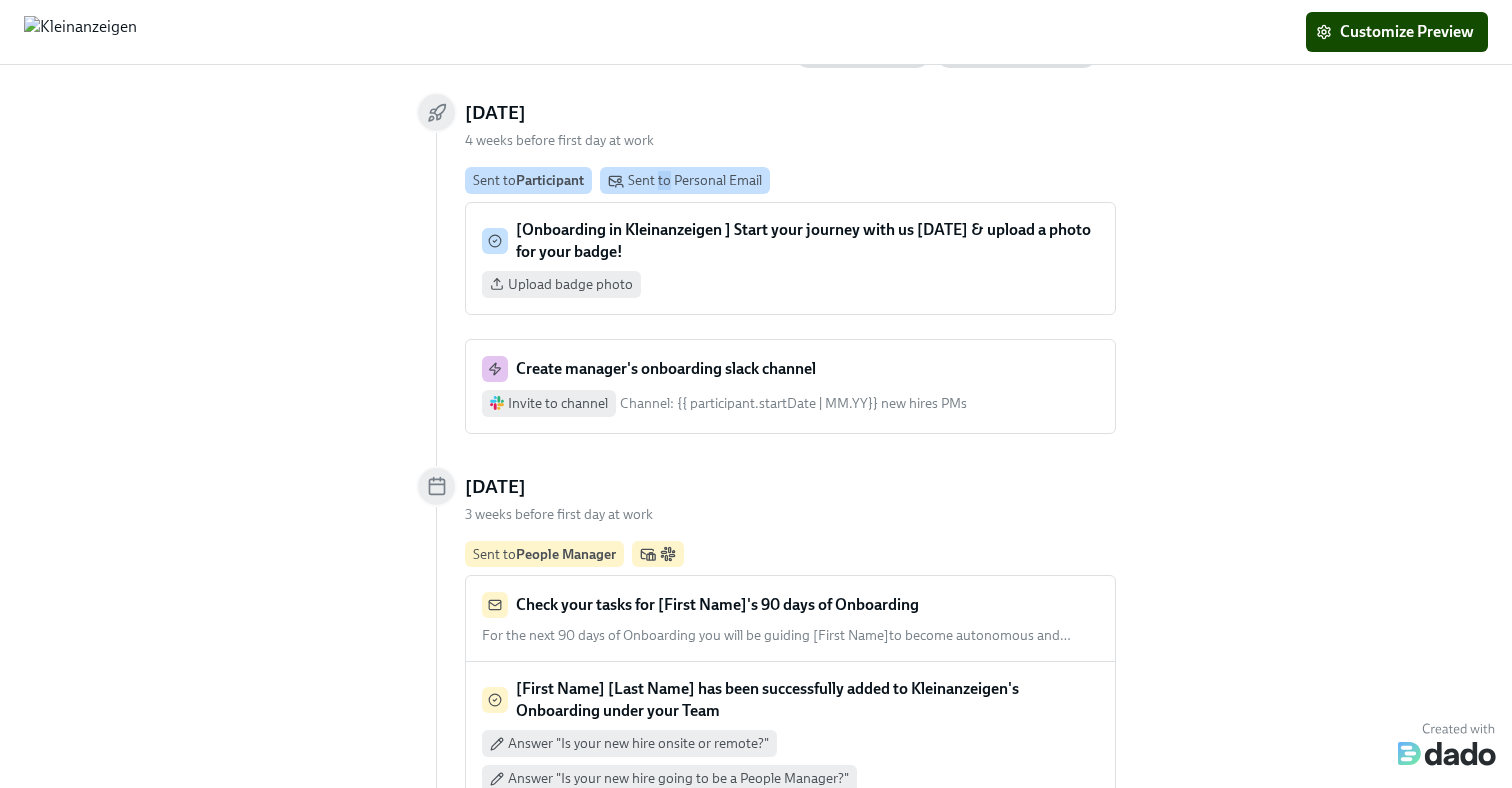 click on "Sent to Personal Email" at bounding box center [695, 180] 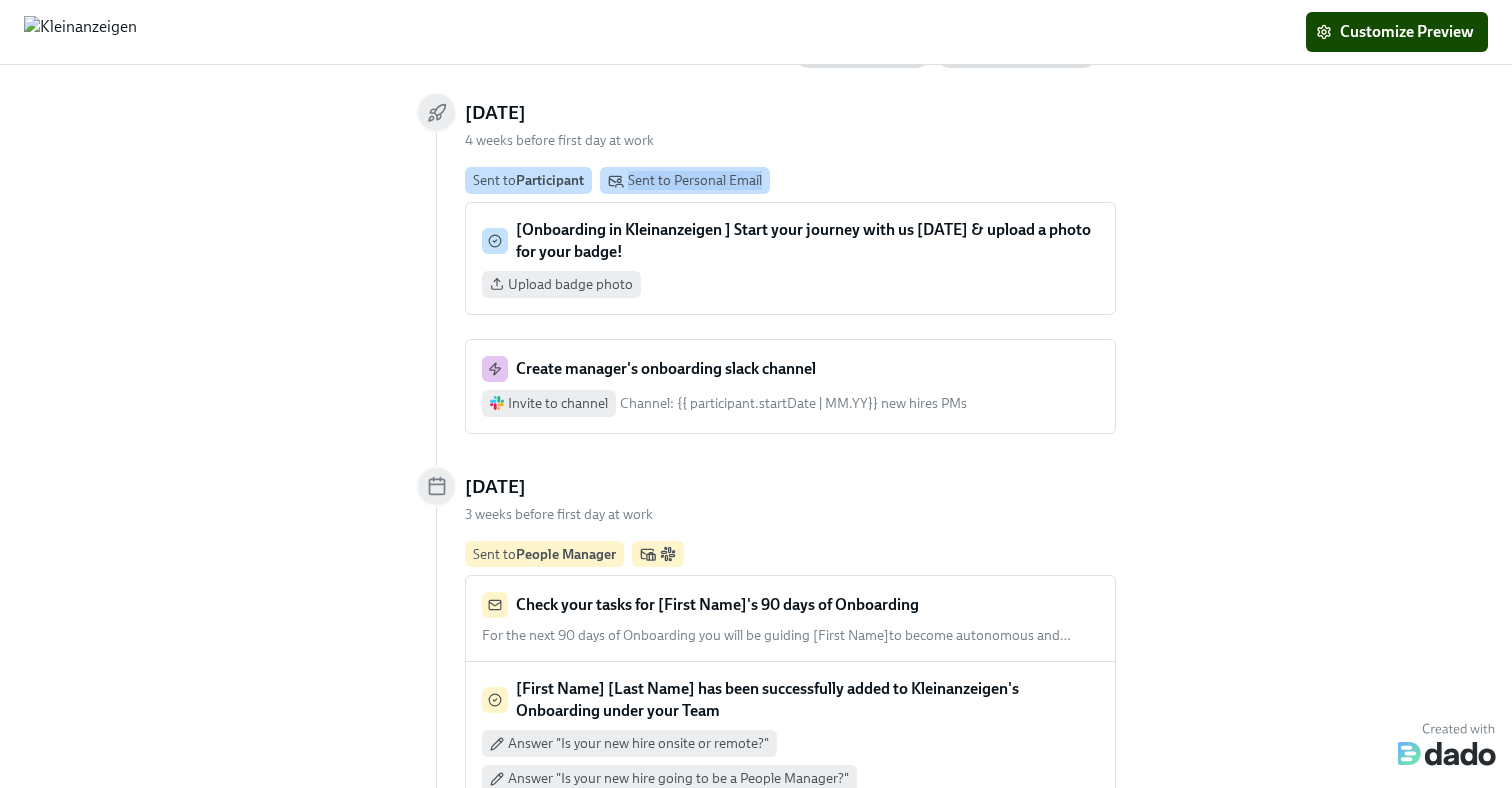 click on "Sent to Personal Email" at bounding box center (695, 180) 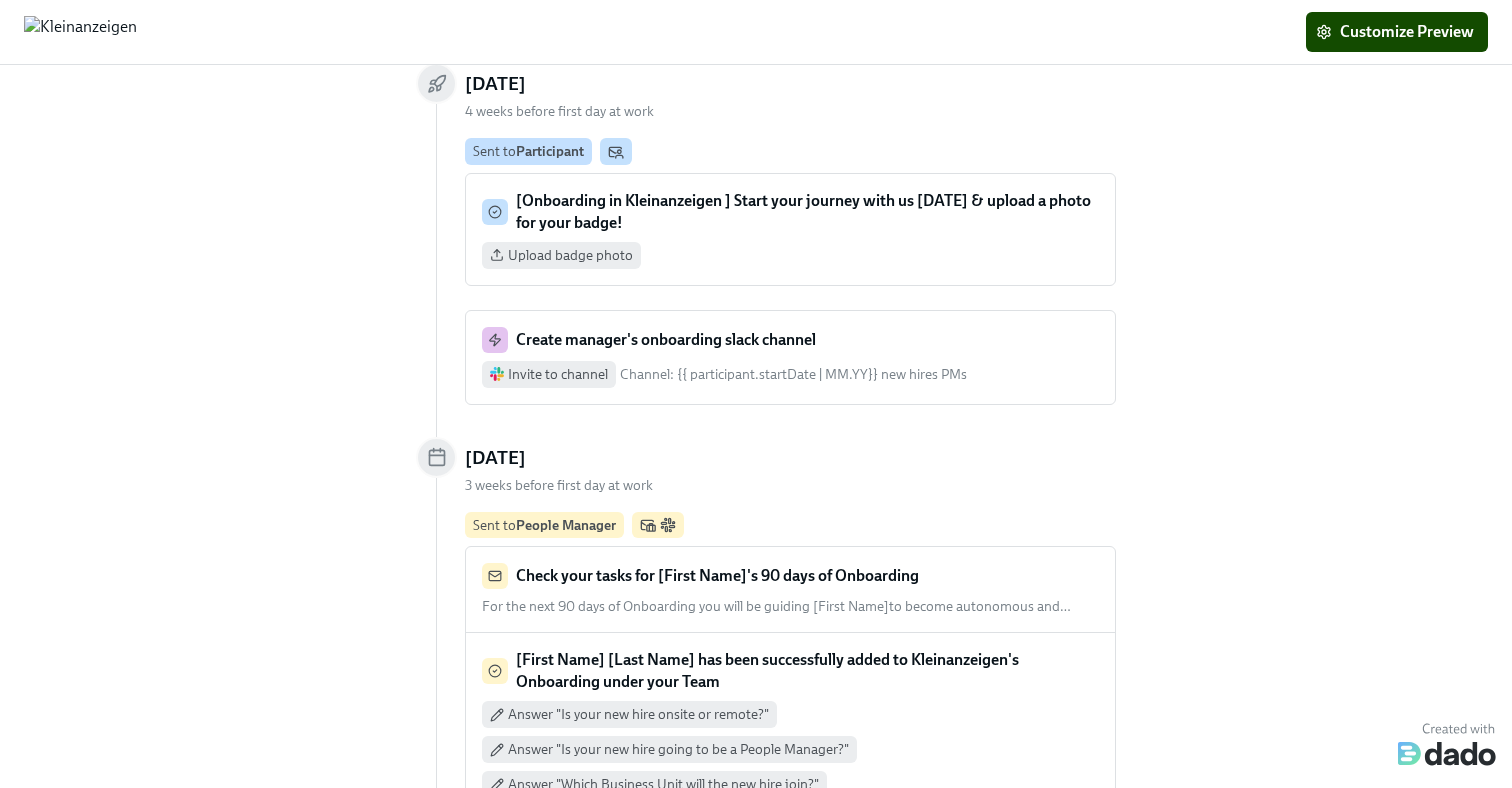 scroll, scrollTop: 0, scrollLeft: 0, axis: both 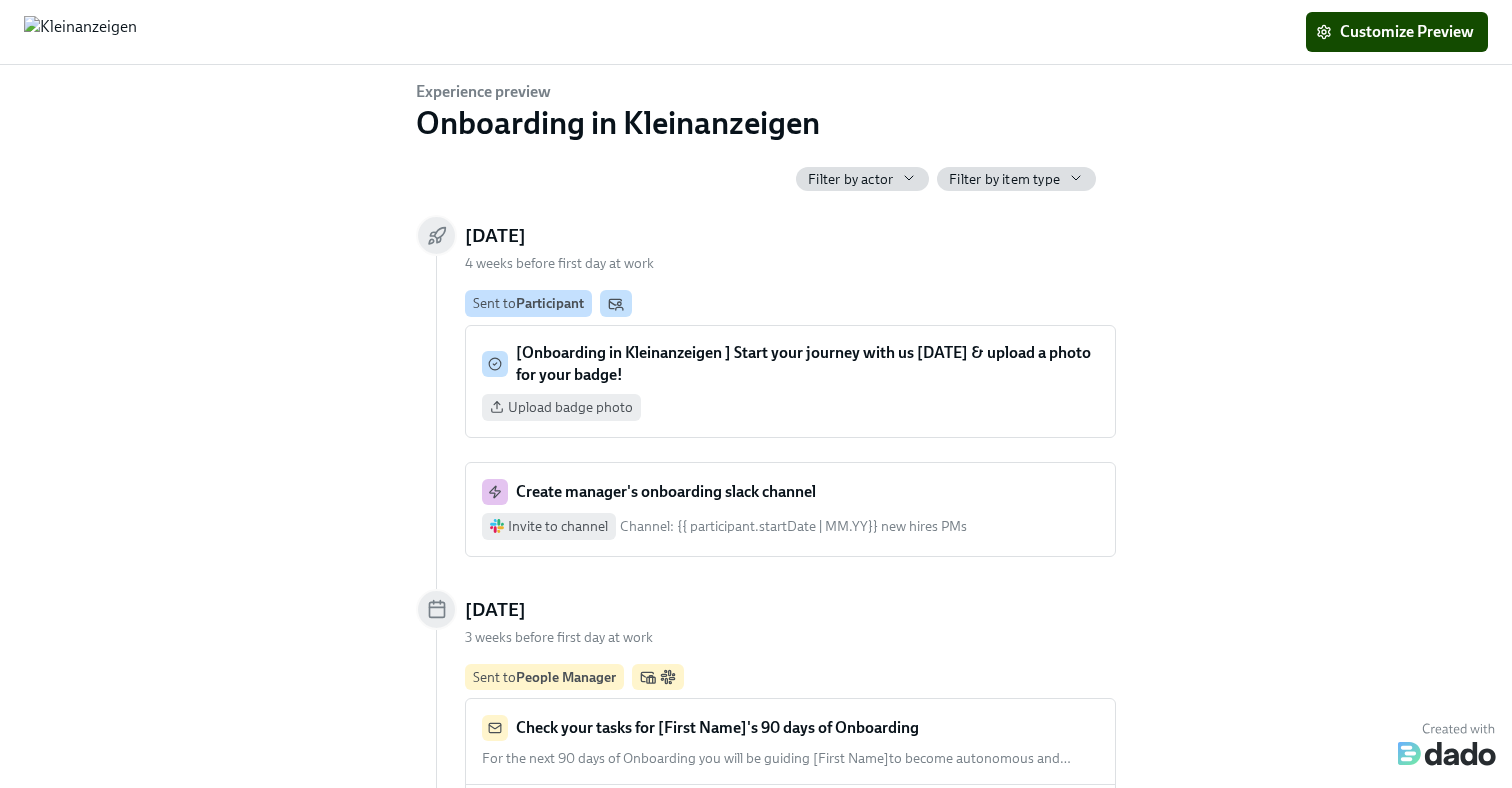 click 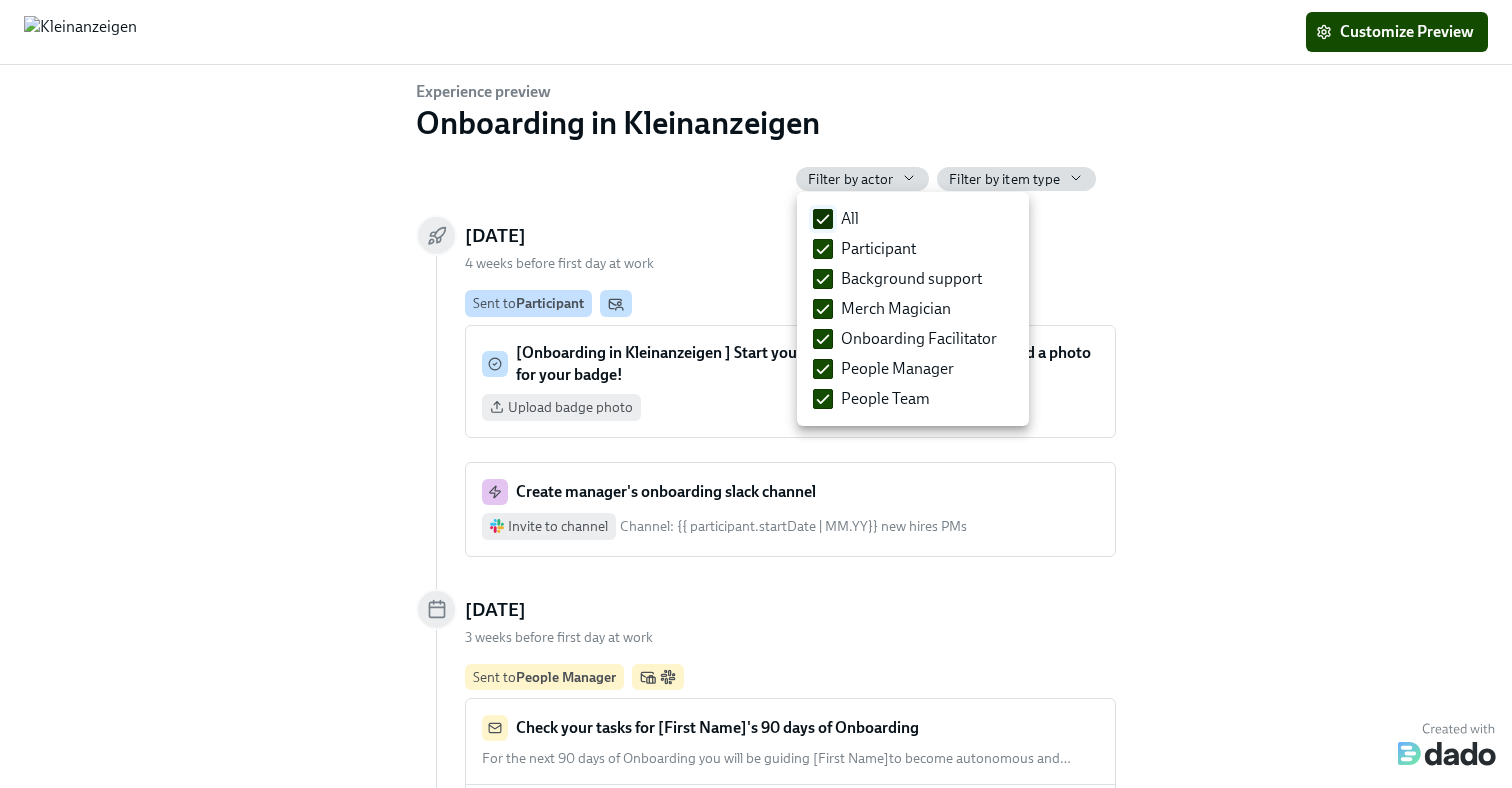 click on "All" at bounding box center [836, 219] 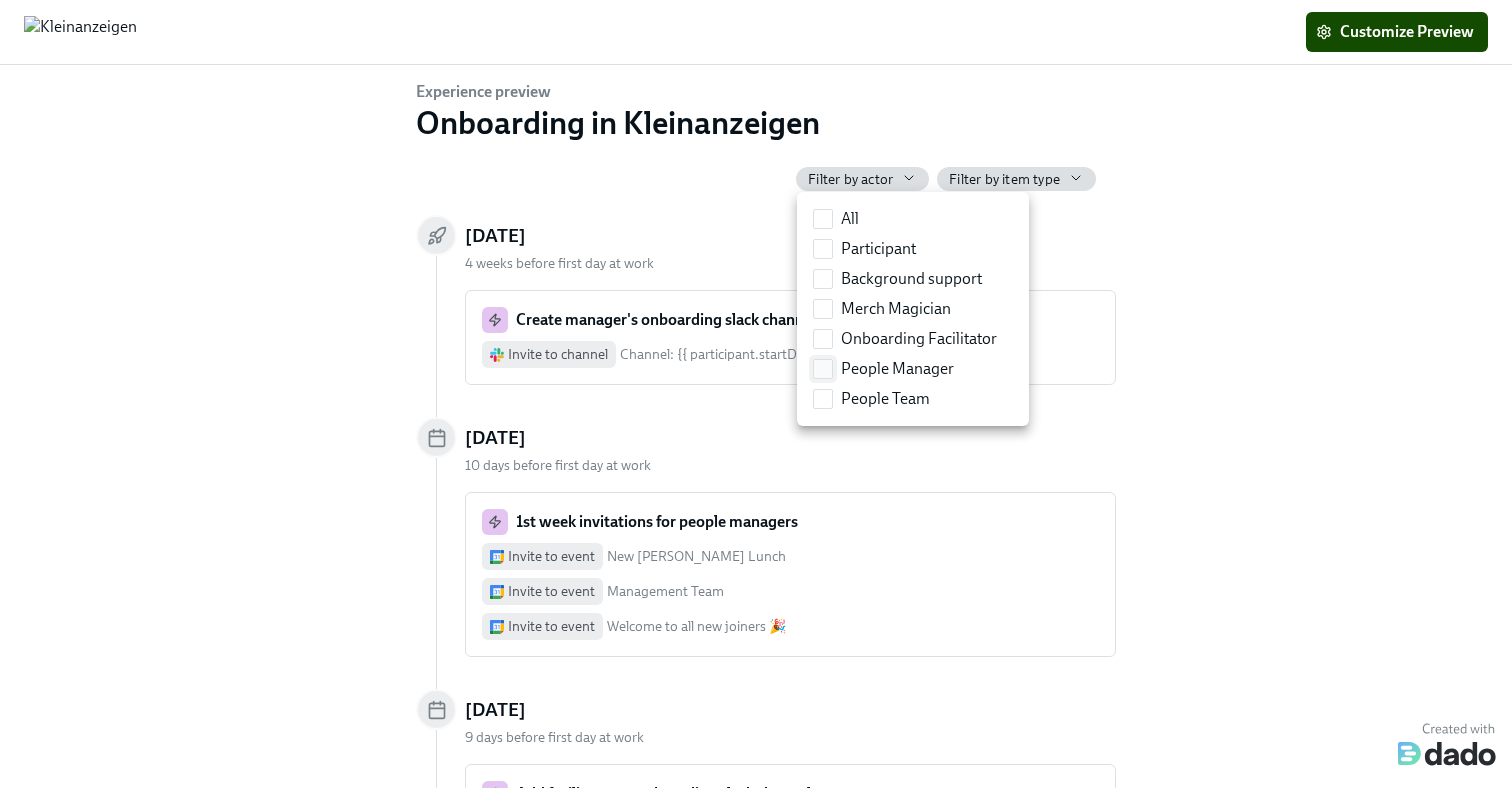 click on "People Manager" at bounding box center (823, 369) 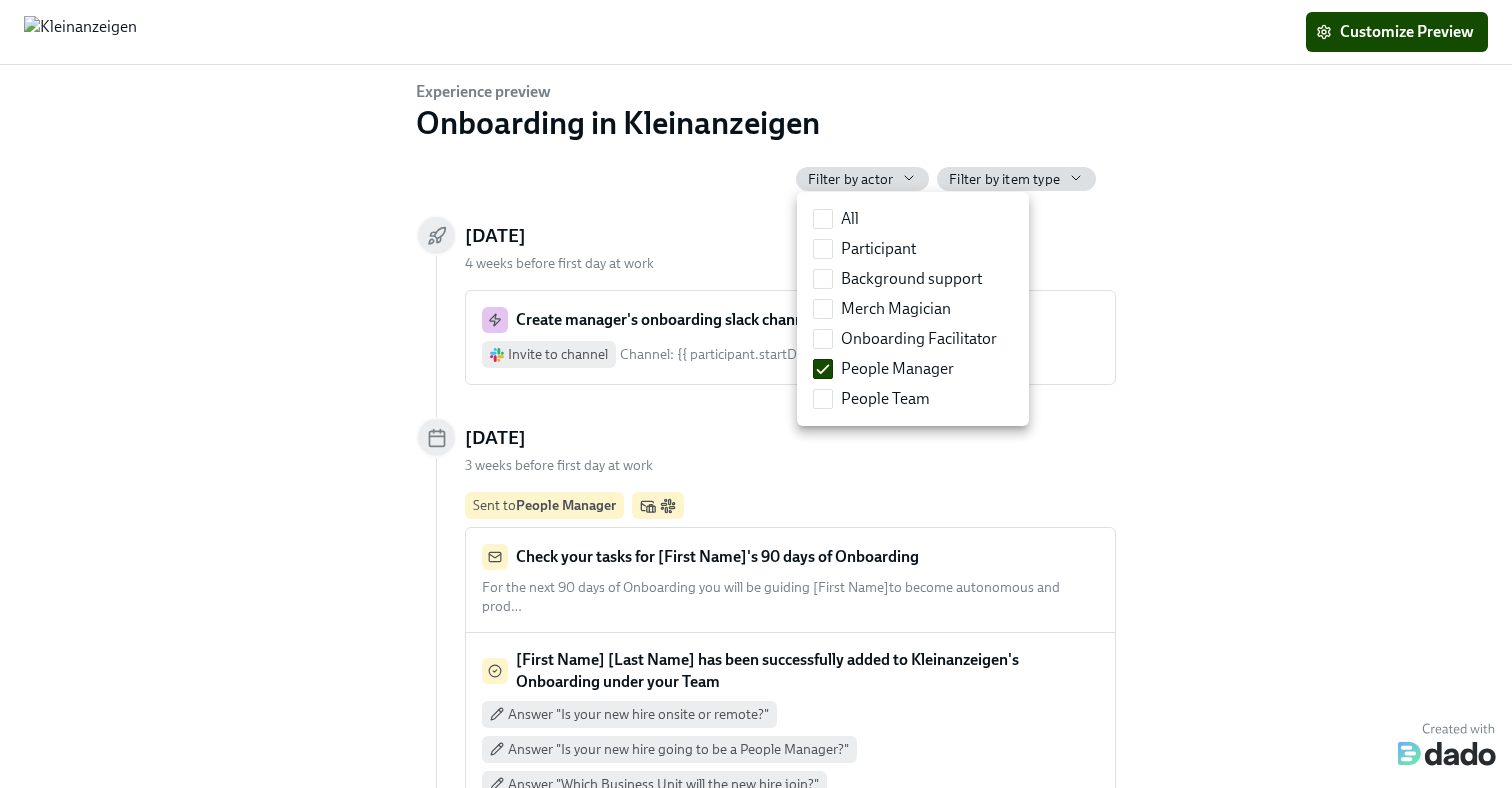click at bounding box center [756, 394] 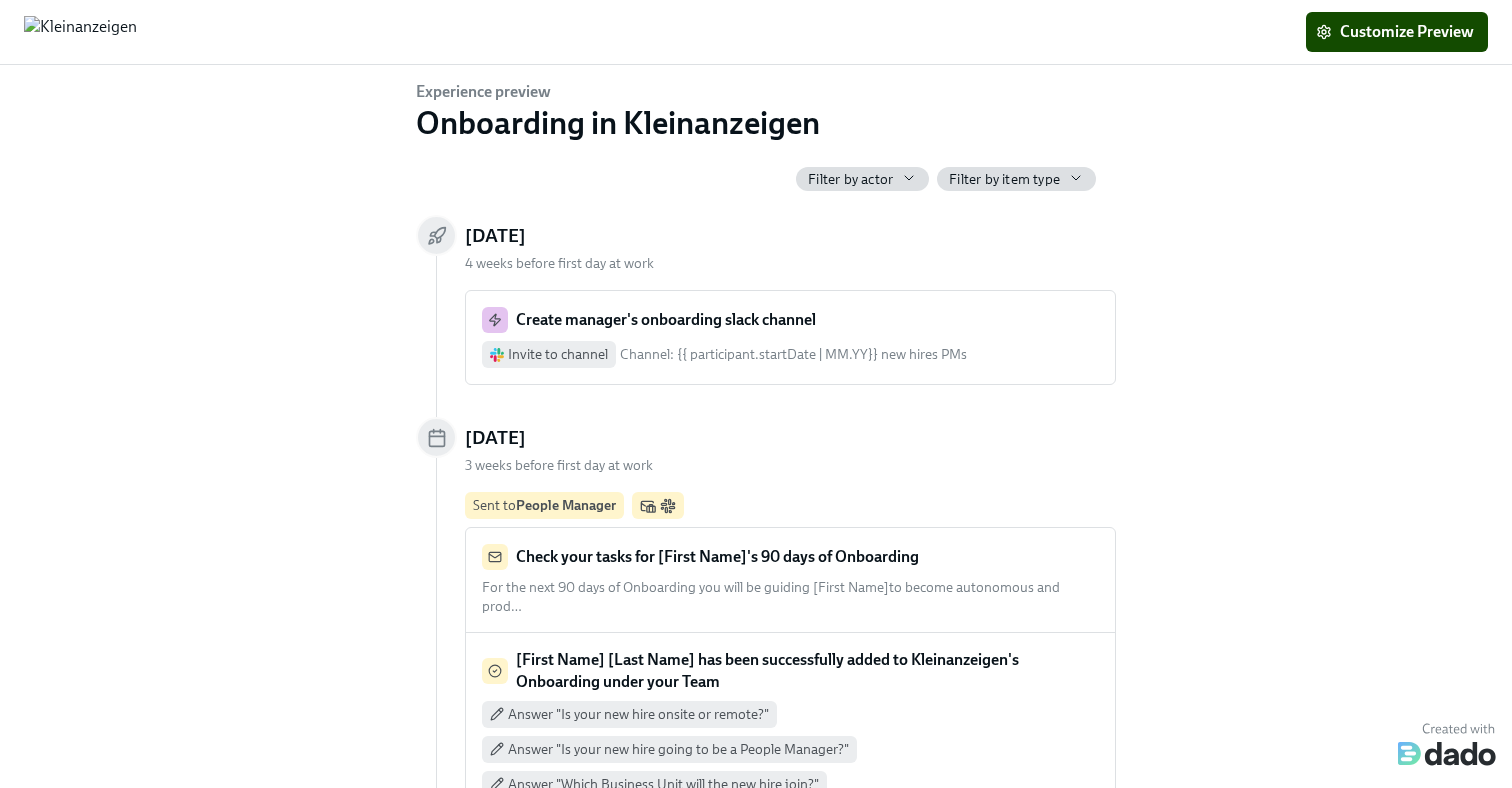 click on "Filter by item type" at bounding box center [1004, 179] 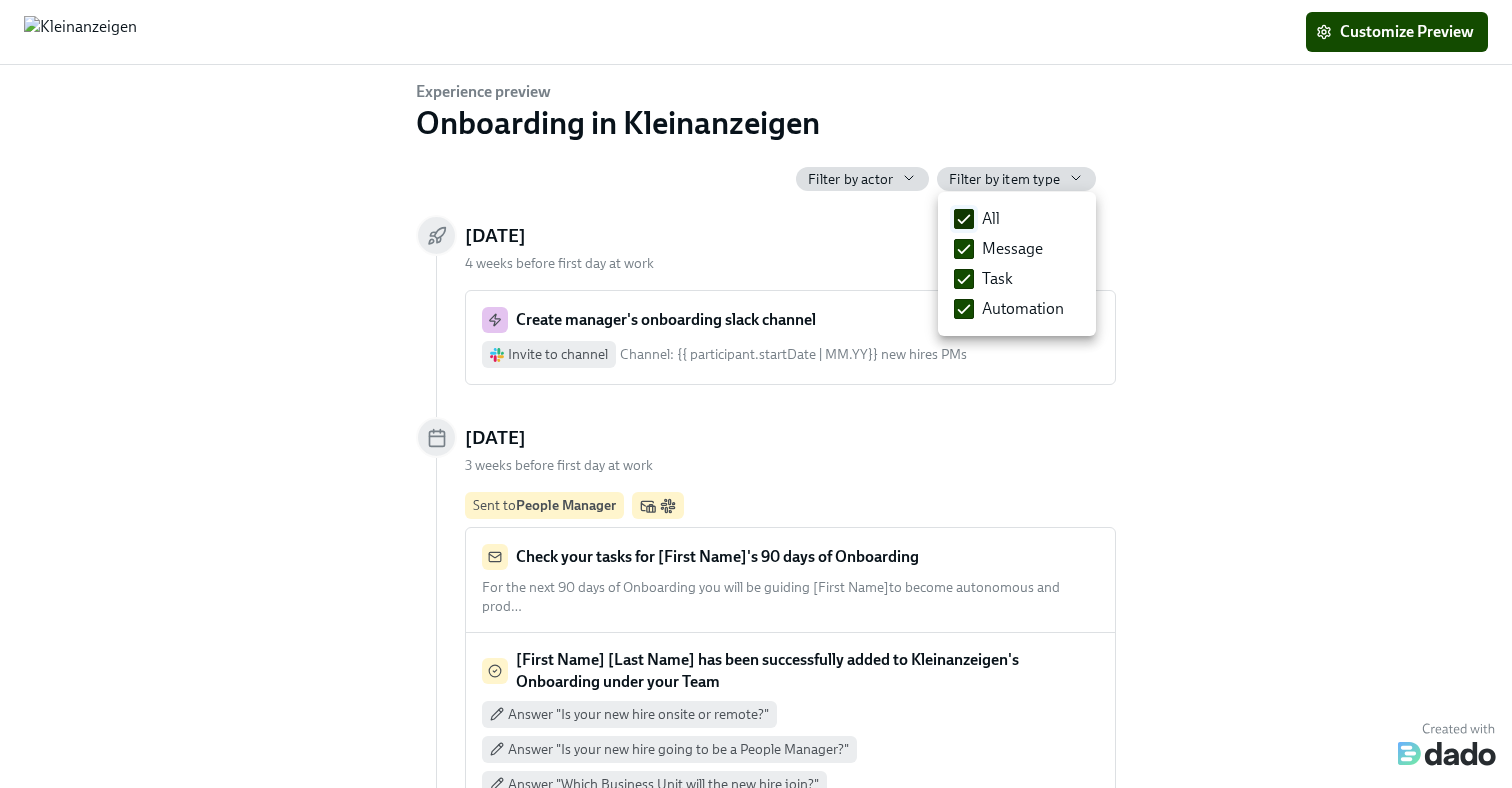 click on "All" at bounding box center [964, 219] 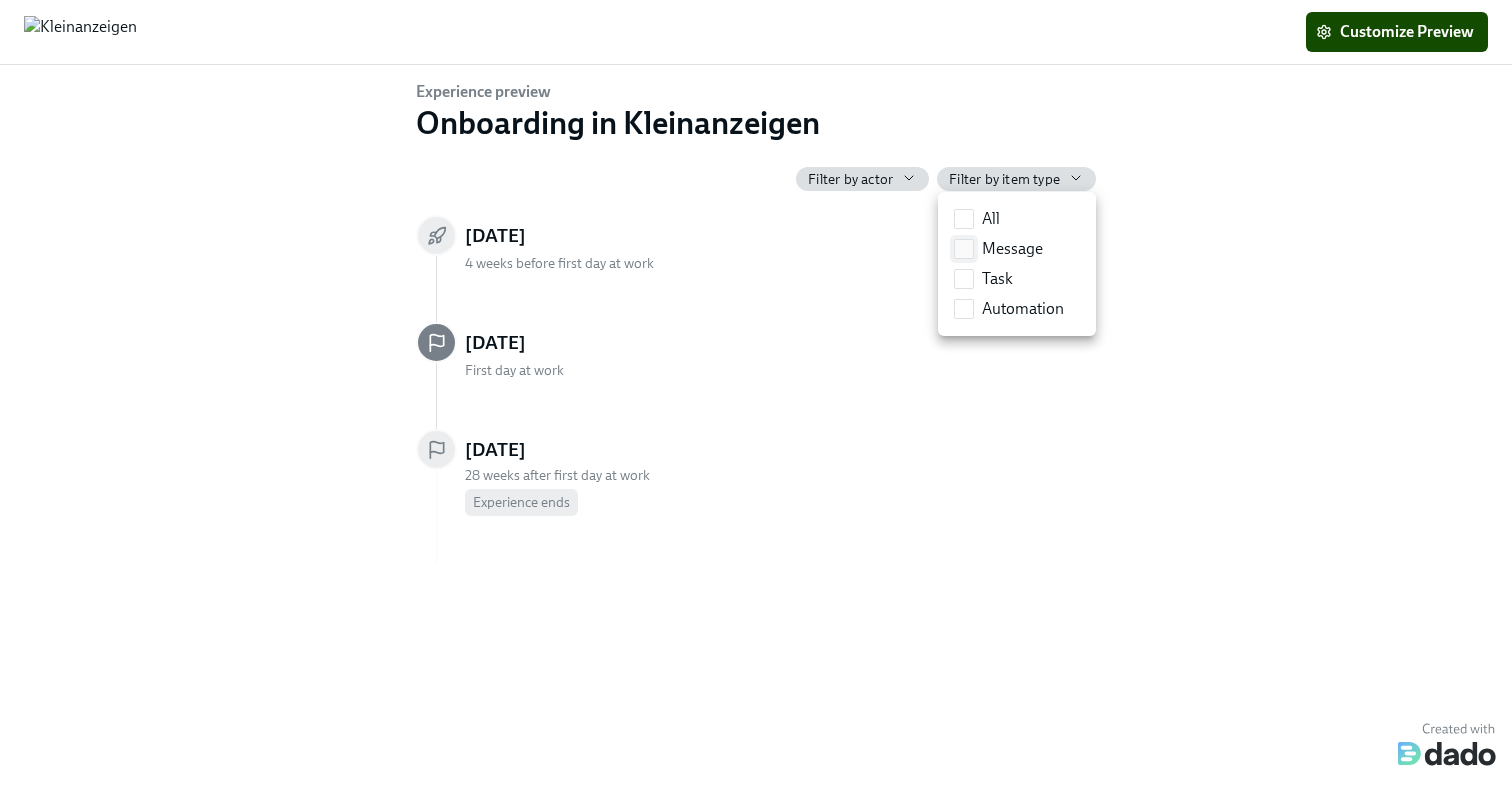 click on "Message" at bounding box center [964, 249] 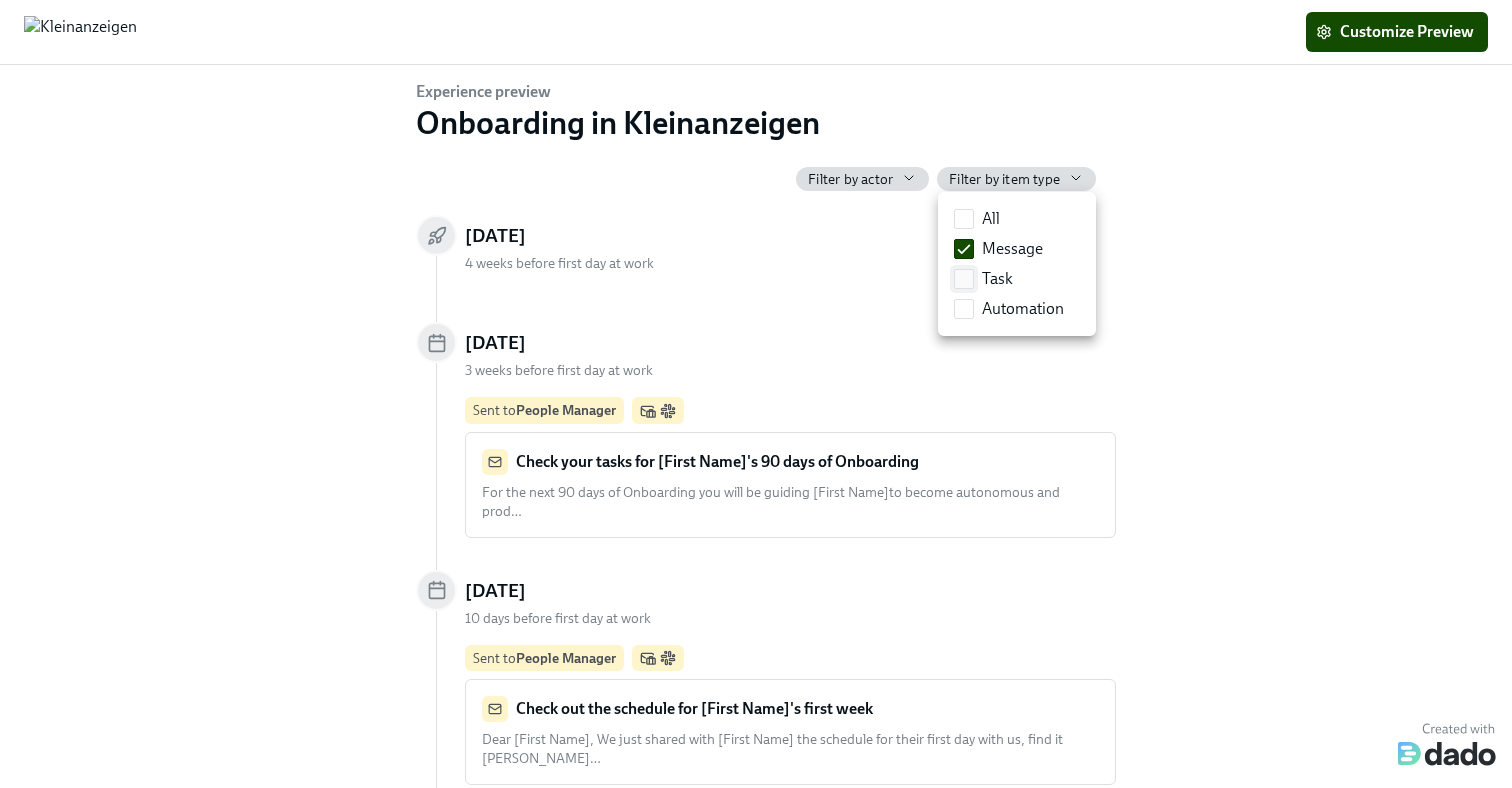 click on "Task" at bounding box center (964, 279) 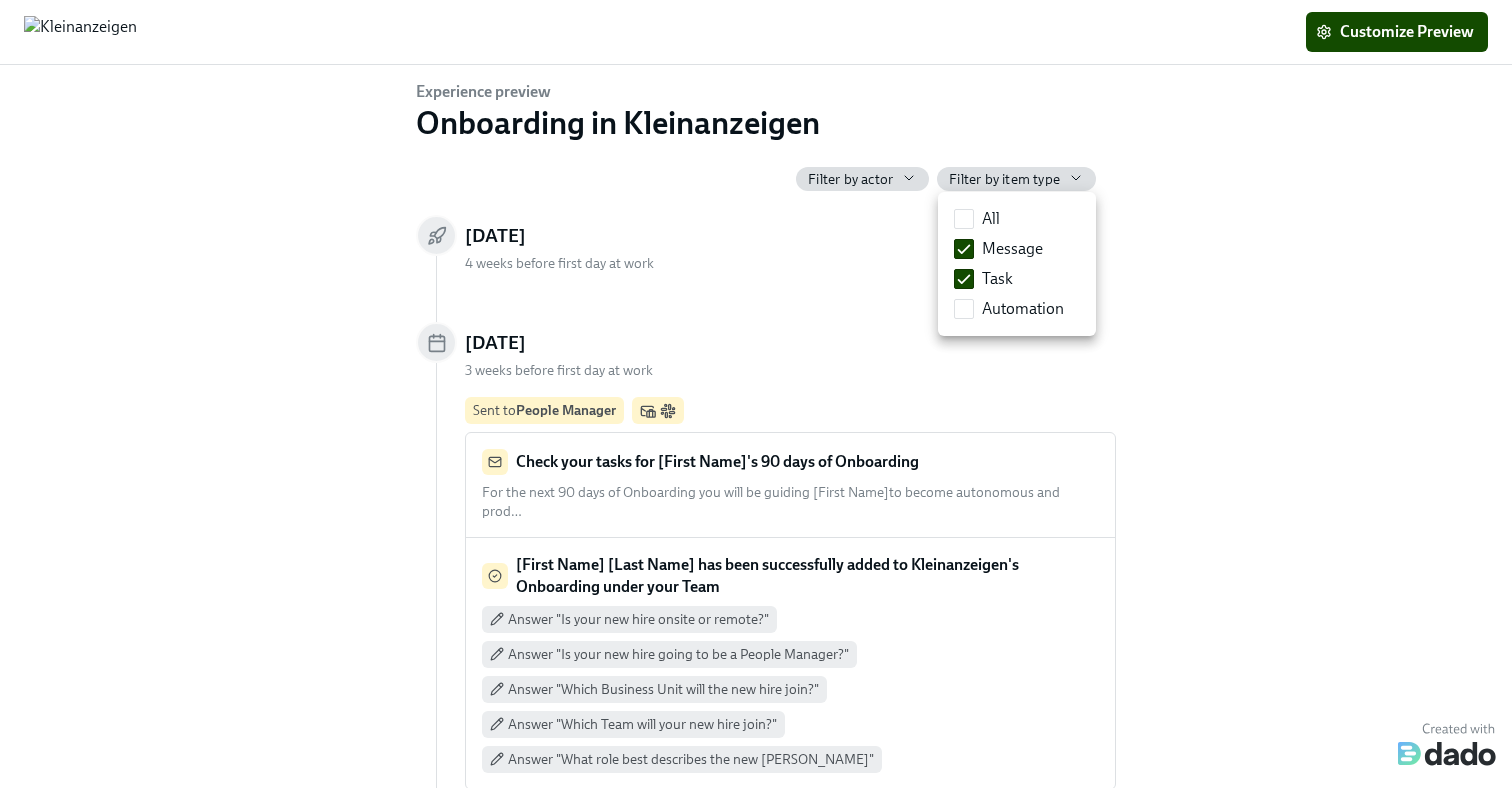 click at bounding box center [756, 394] 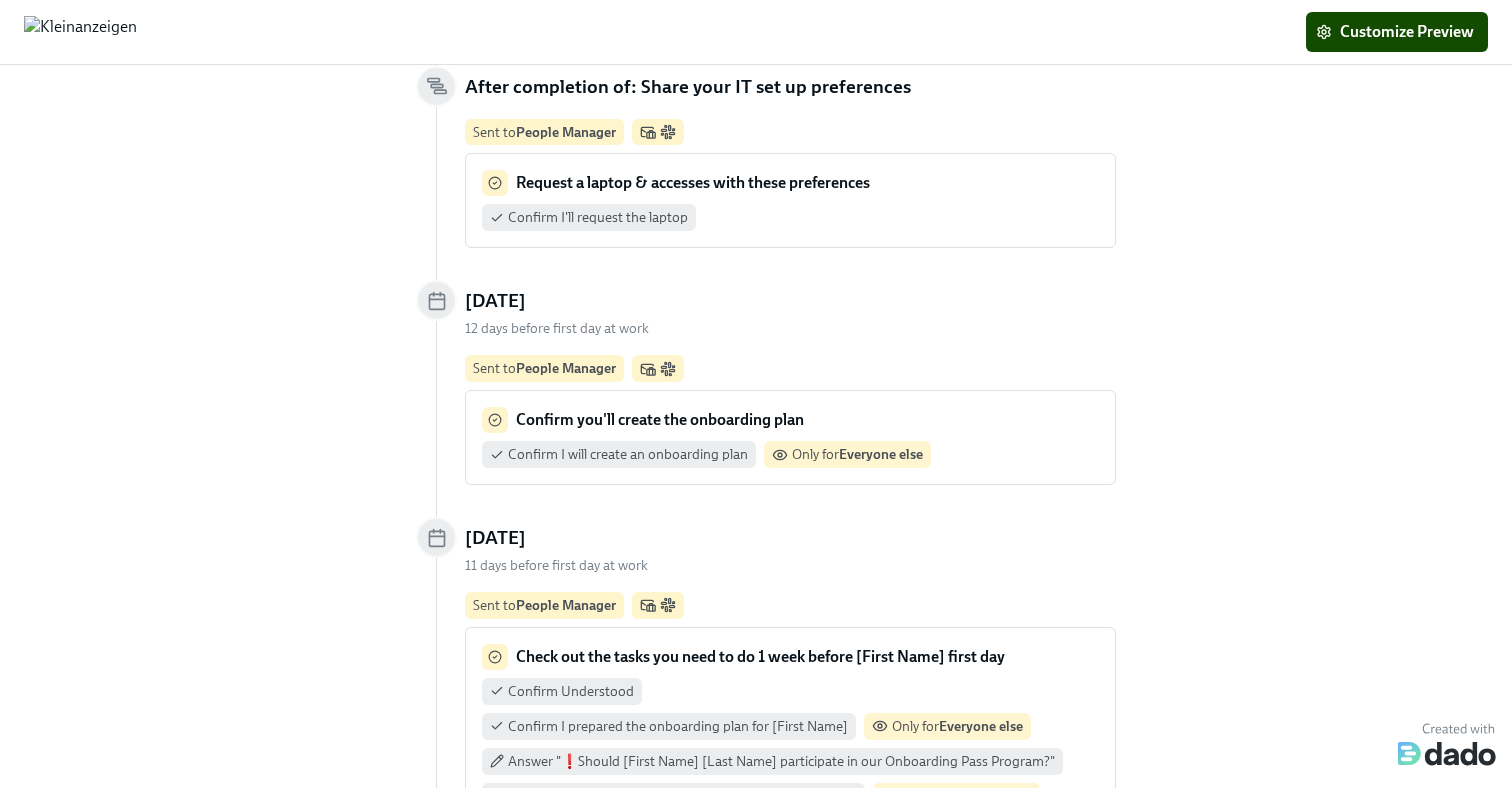 scroll, scrollTop: 771, scrollLeft: 0, axis: vertical 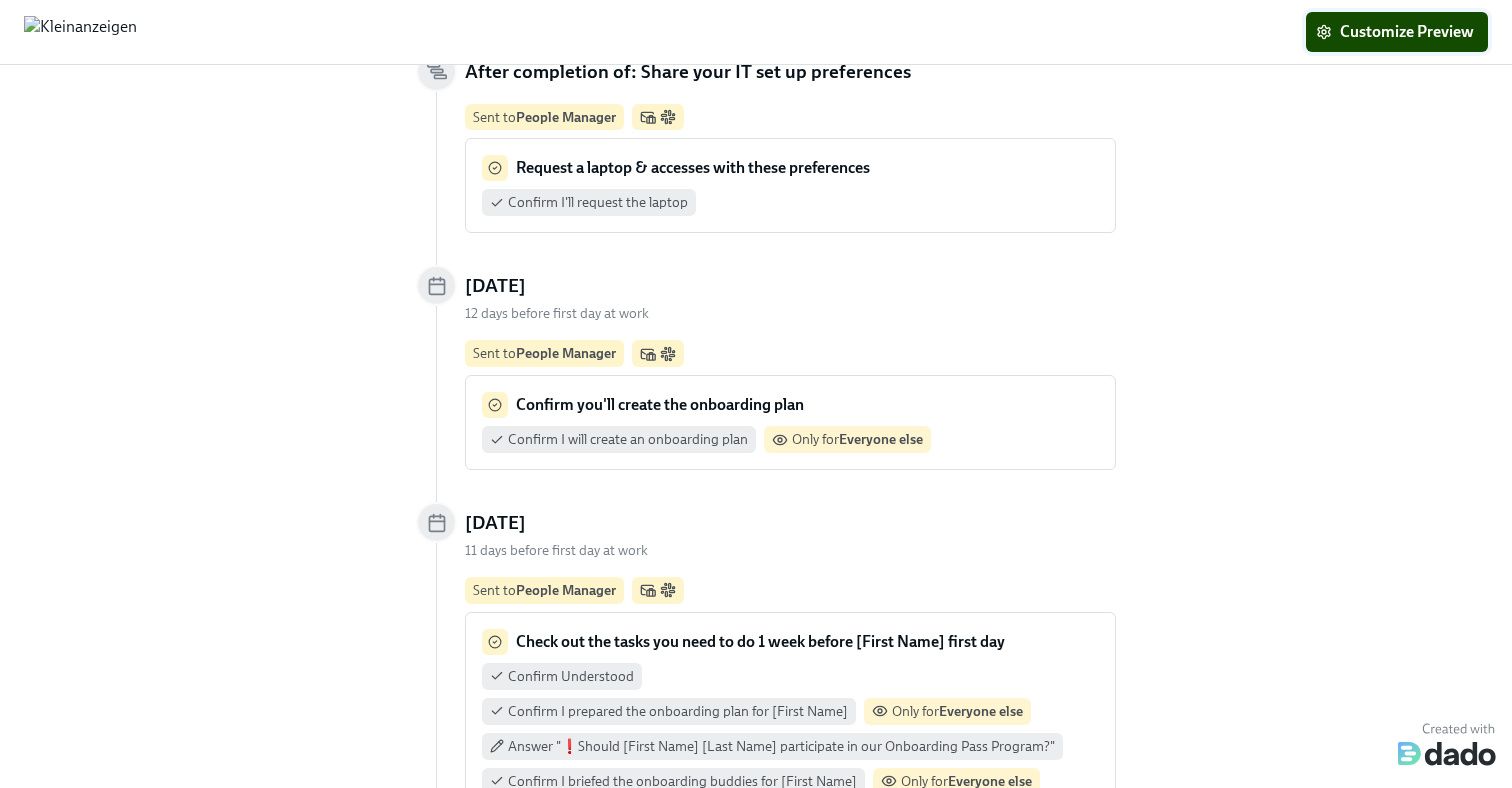 click on "Customize Preview" at bounding box center [1397, 32] 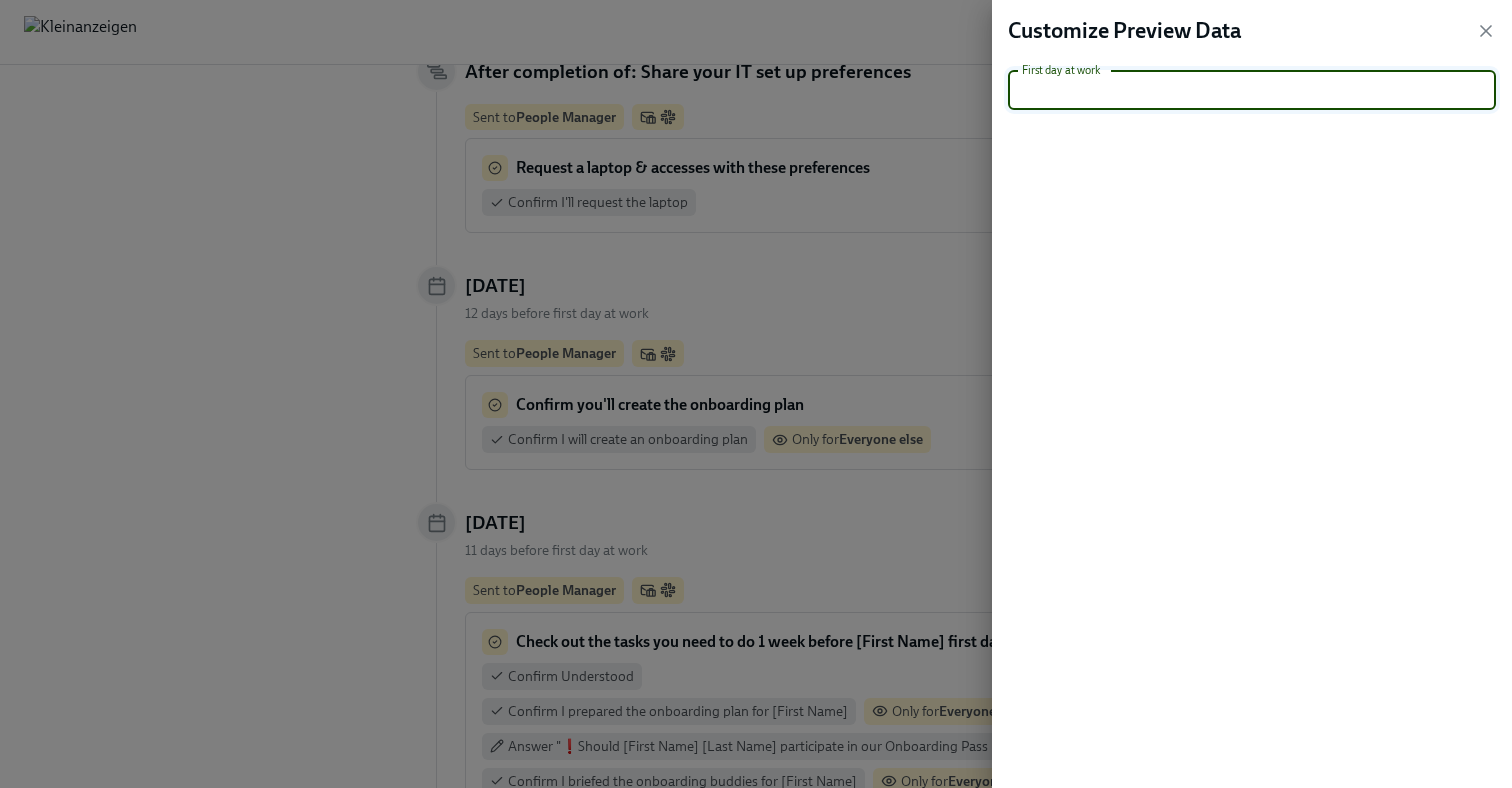 click at bounding box center [1242, 90] 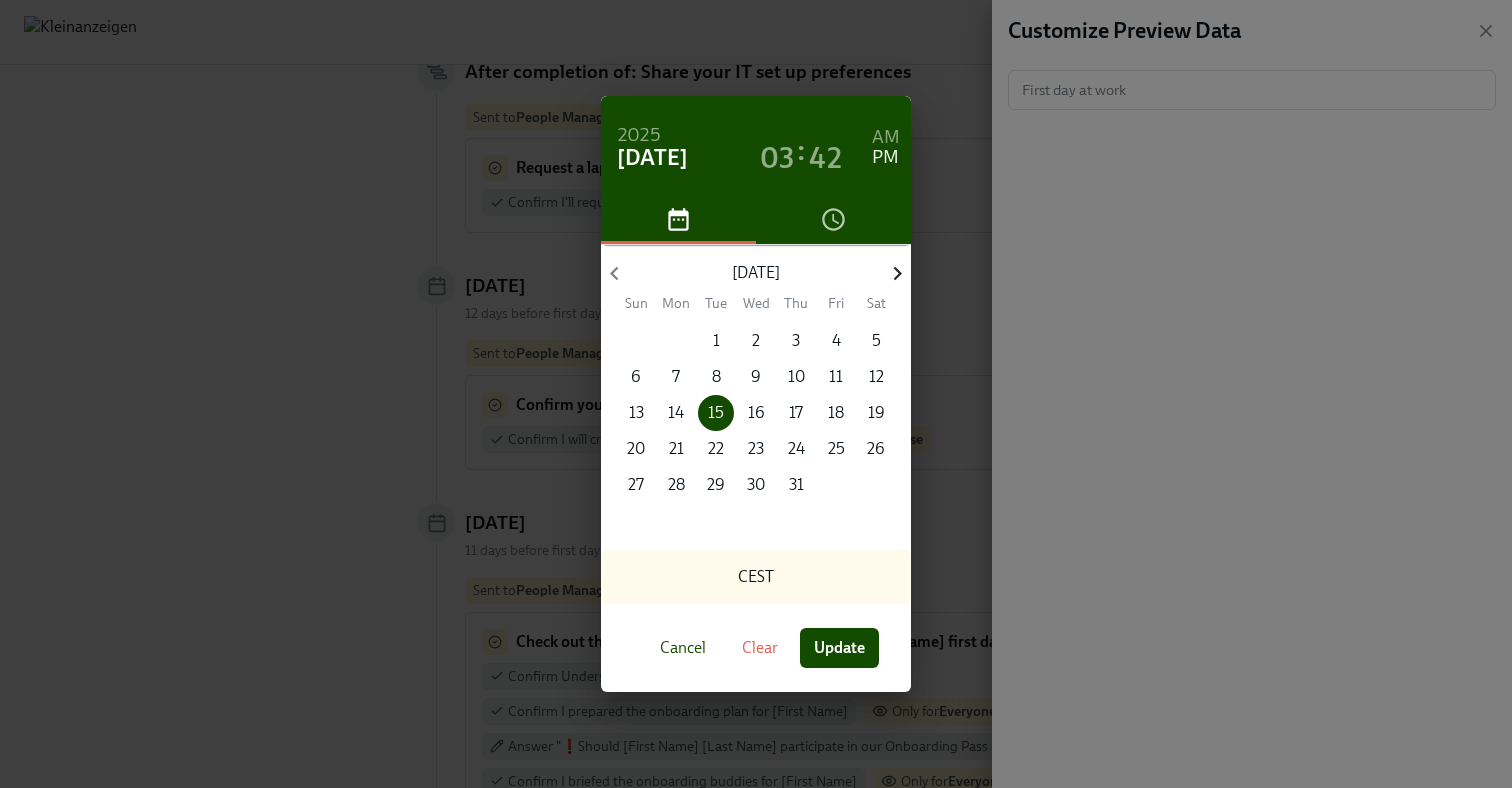 click 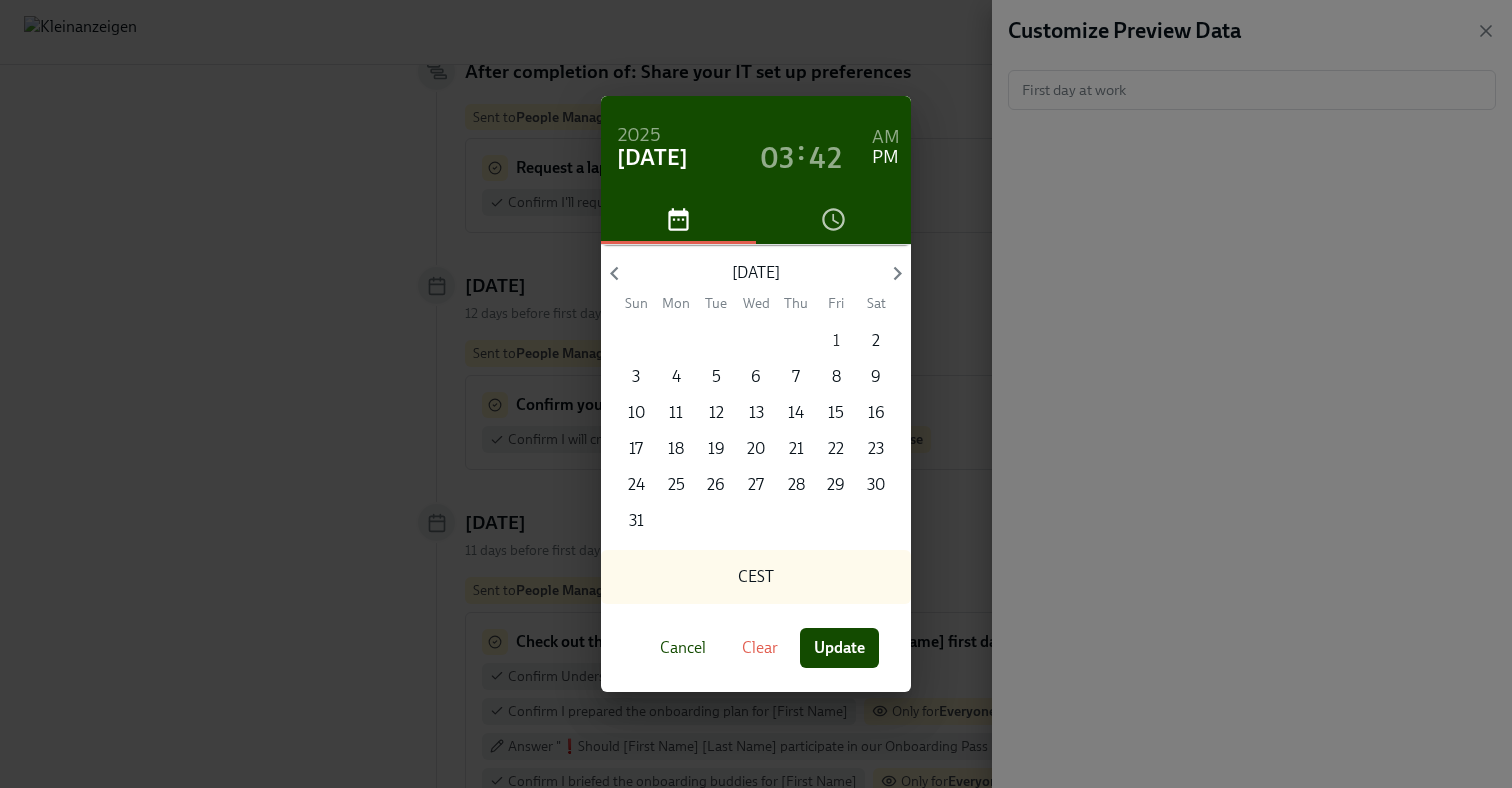 click on "1" at bounding box center (836, 341) 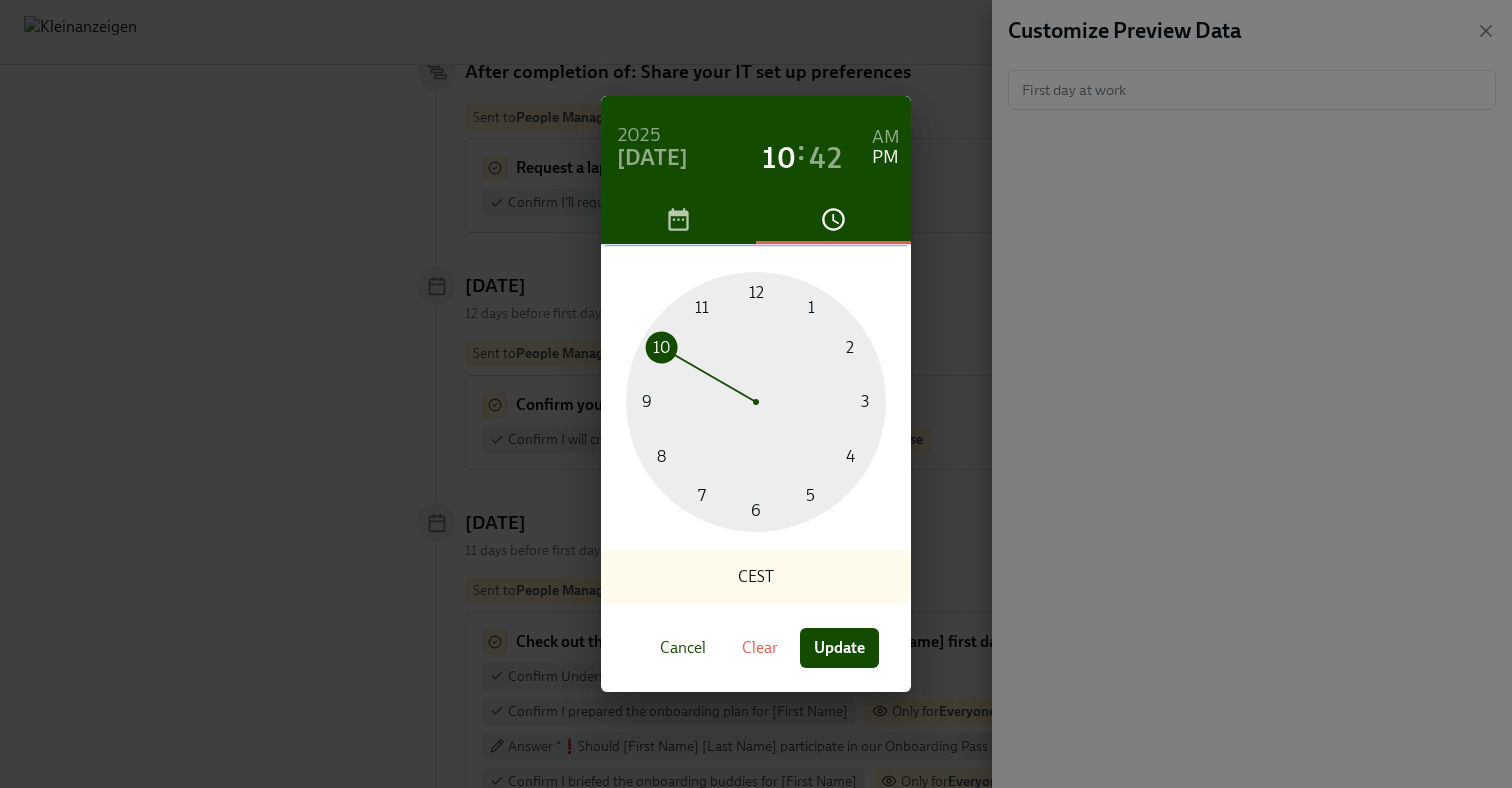 drag, startPoint x: 869, startPoint y: 403, endPoint x: 722, endPoint y: 392, distance: 147.411 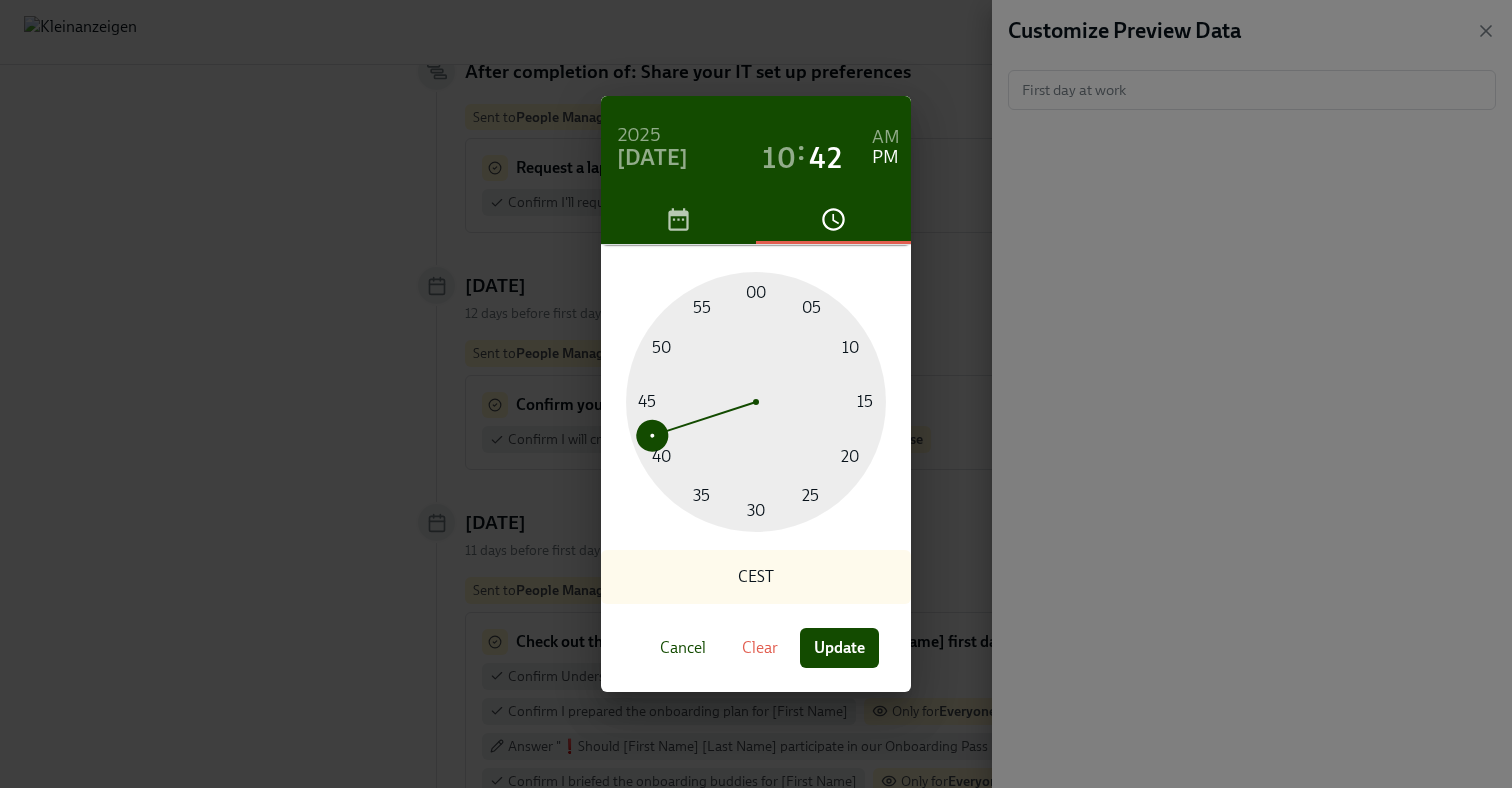 click on "AM" at bounding box center [886, 138] 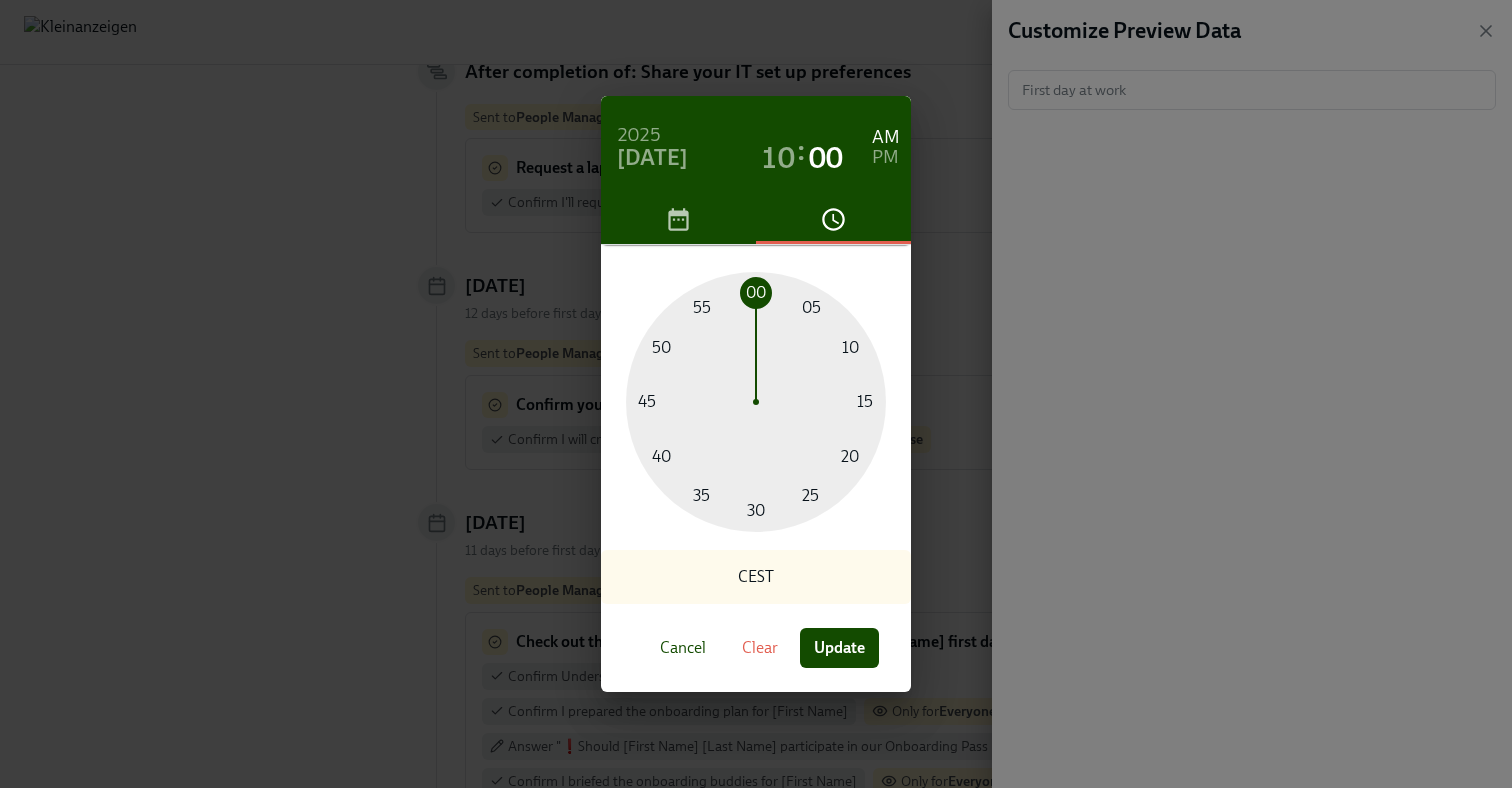 drag, startPoint x: 656, startPoint y: 429, endPoint x: 758, endPoint y: 303, distance: 162.11107 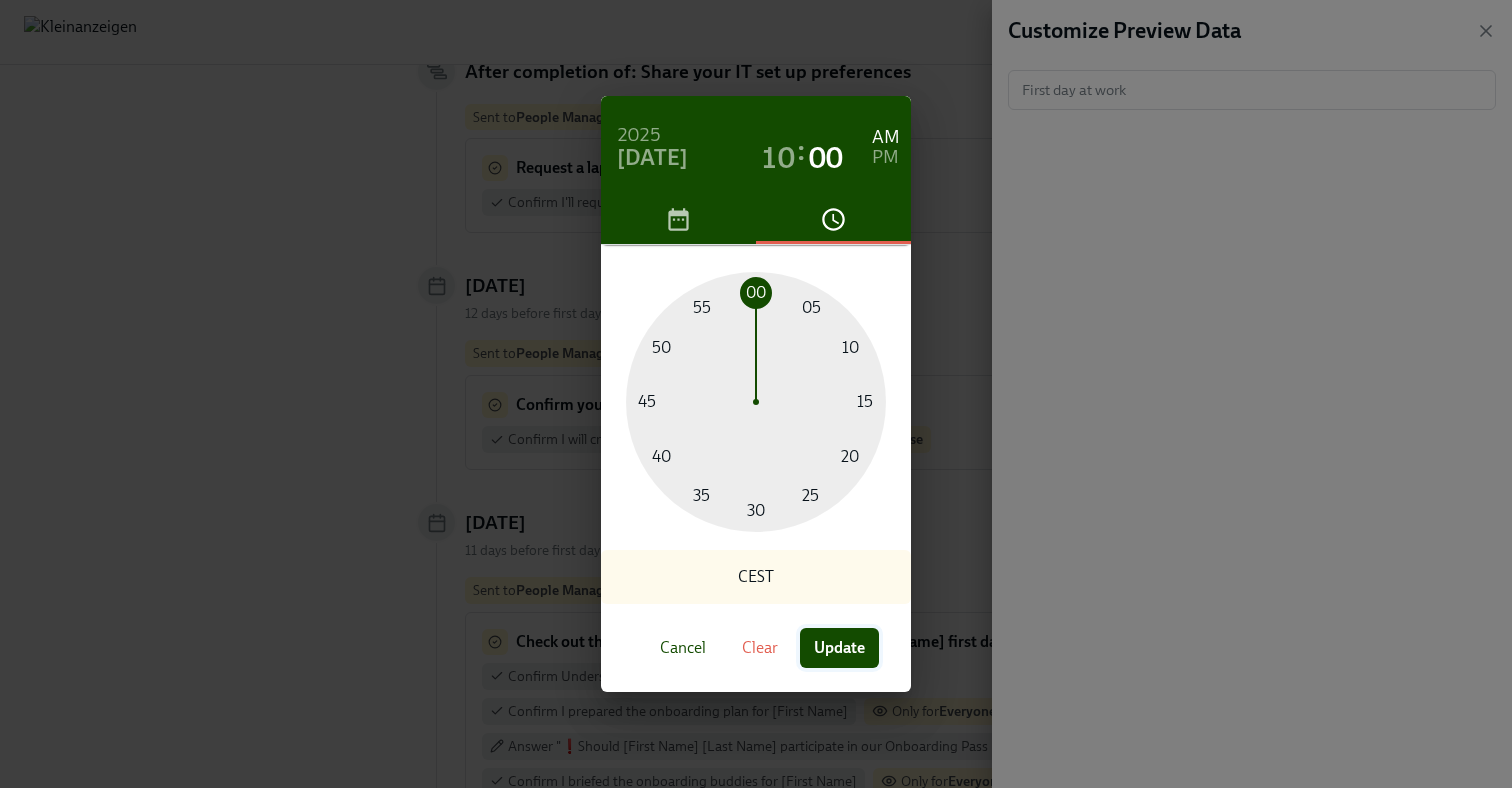click on "Update" at bounding box center [839, 648] 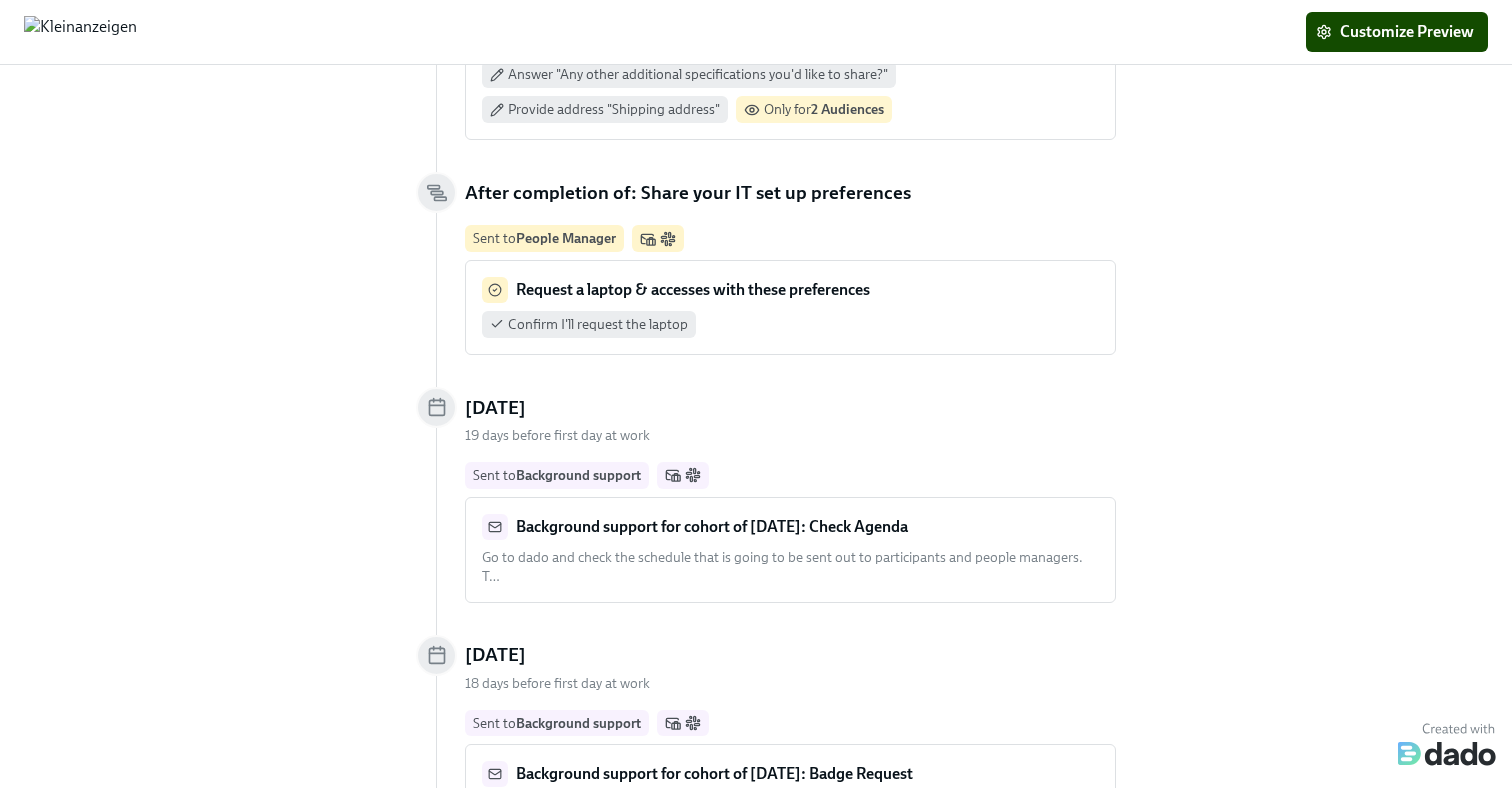 scroll, scrollTop: 1321, scrollLeft: 0, axis: vertical 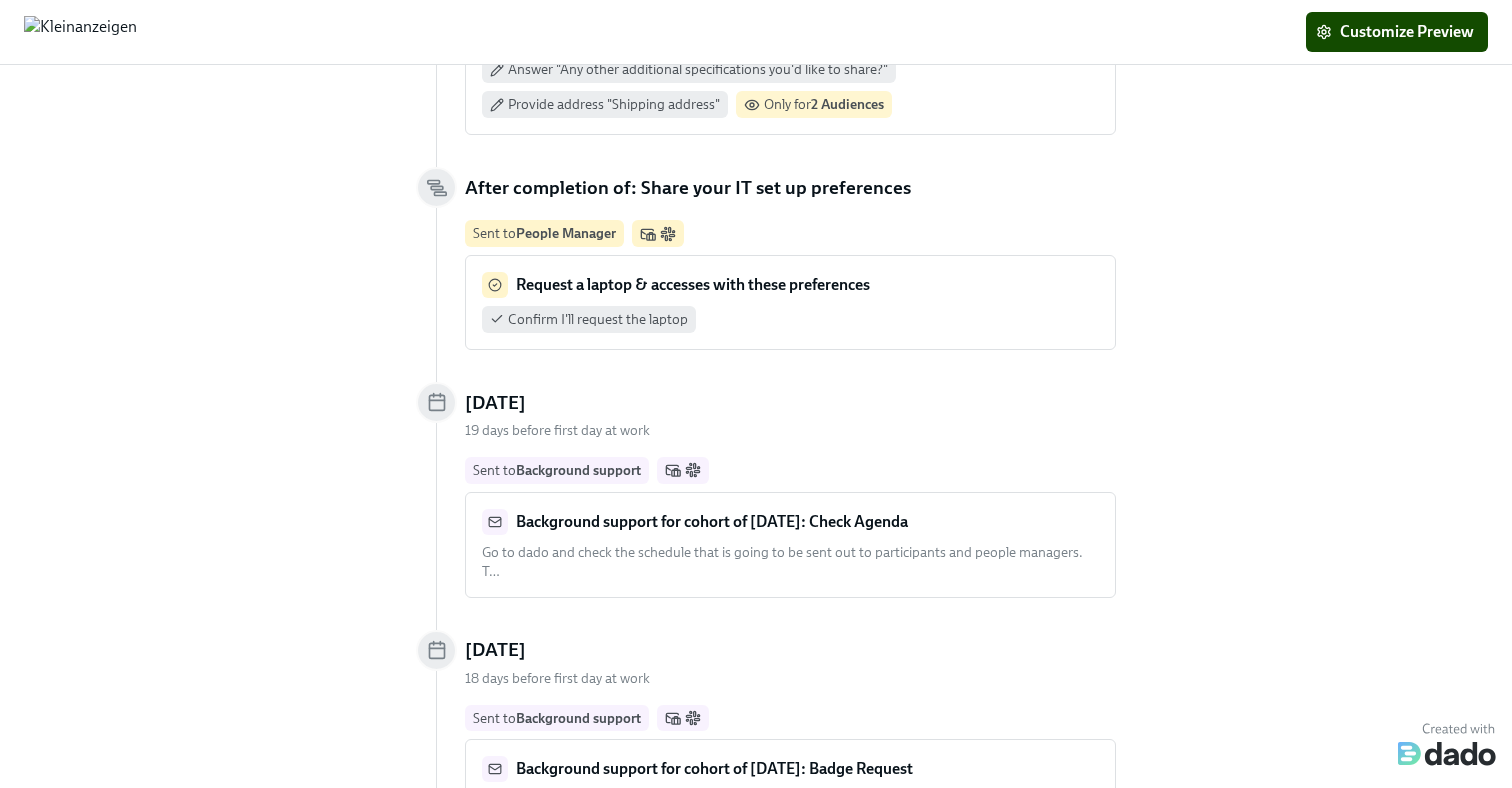 click on "Confirm I'll request the laptop" at bounding box center (790, 319) 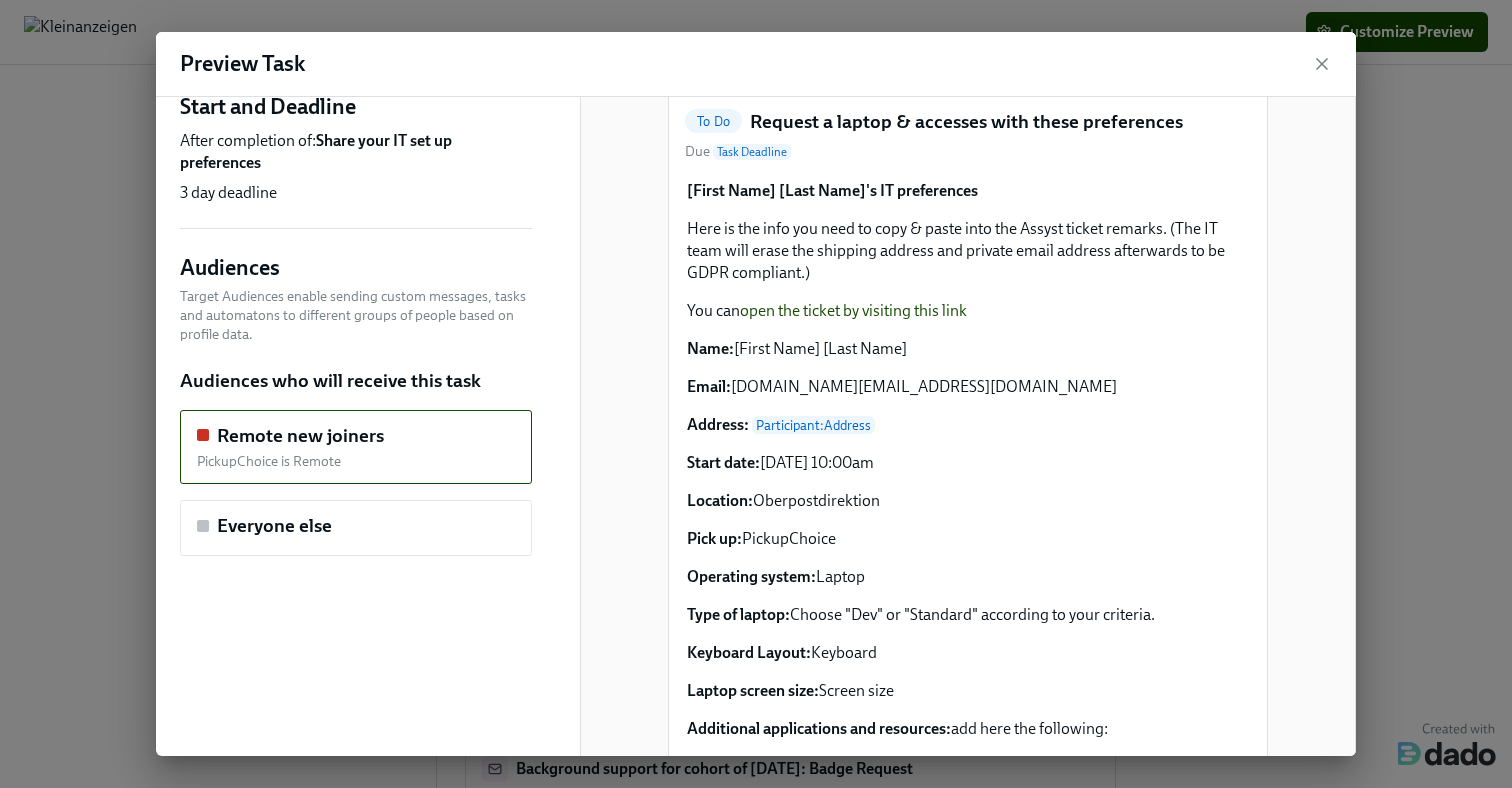 scroll, scrollTop: 0, scrollLeft: 0, axis: both 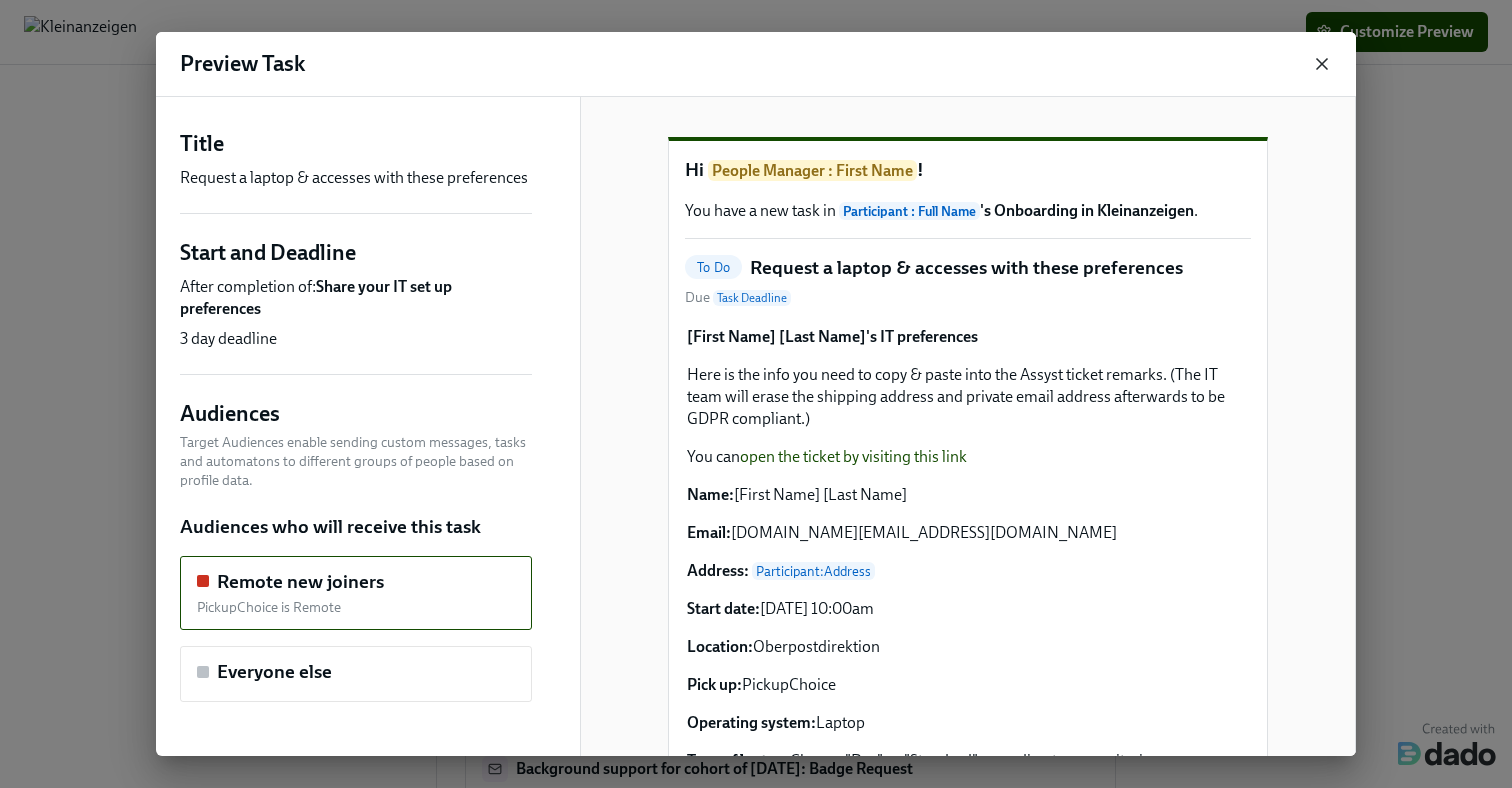 click 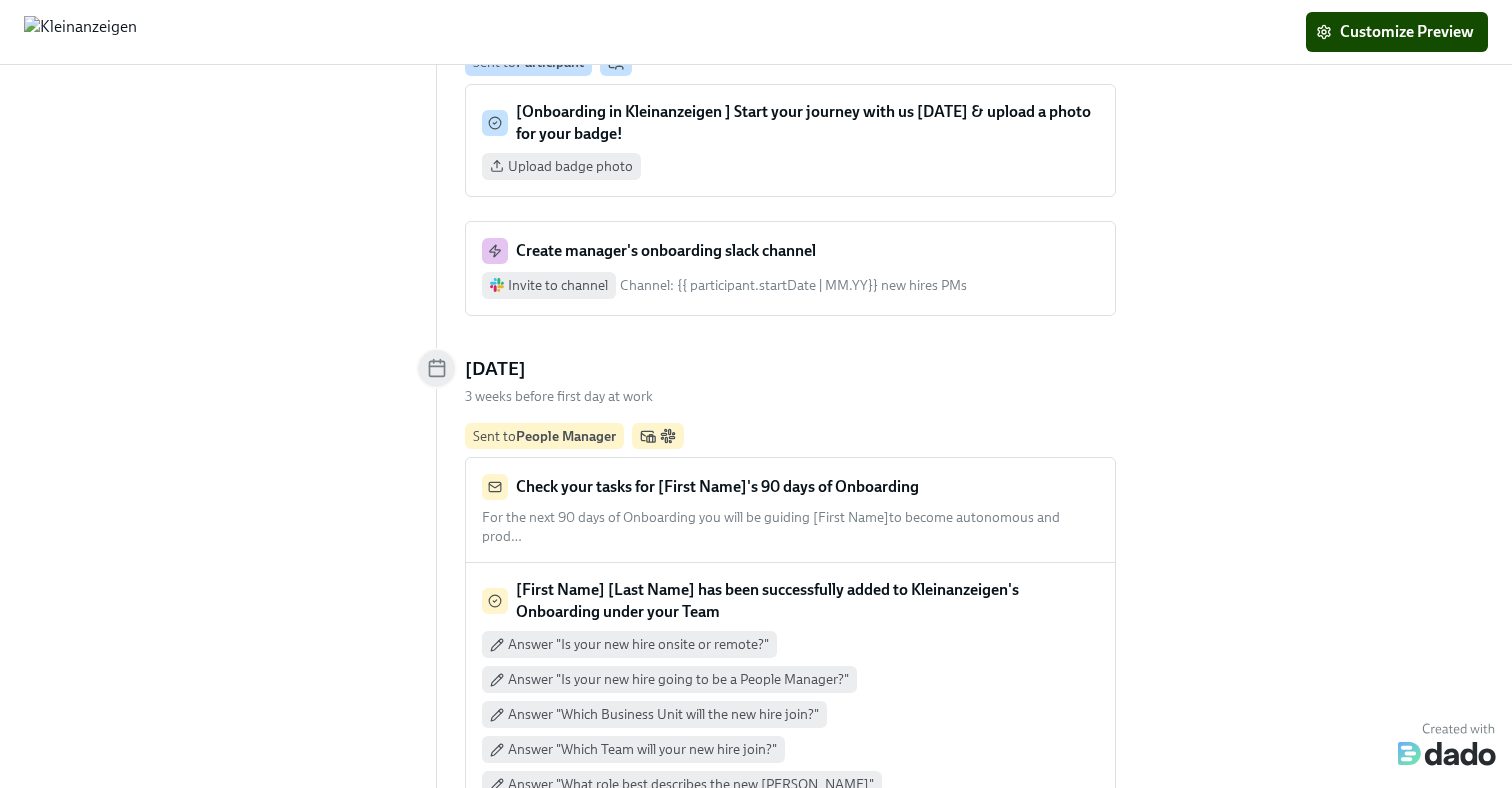 scroll, scrollTop: 192, scrollLeft: 0, axis: vertical 